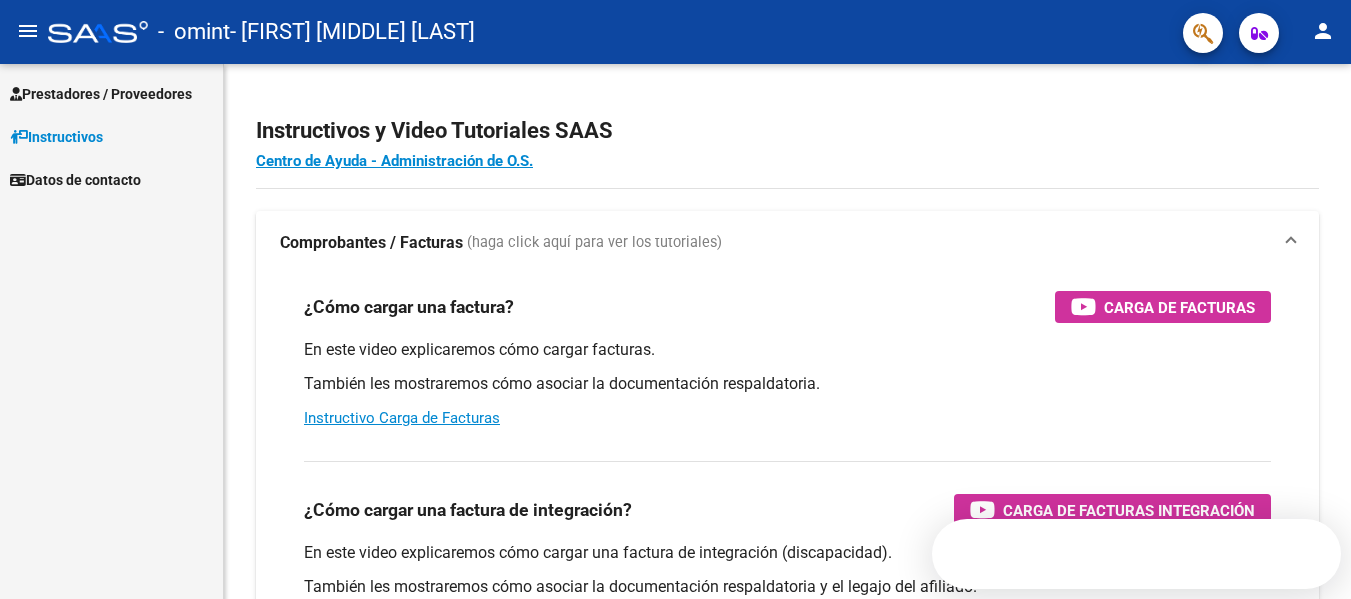 scroll, scrollTop: 0, scrollLeft: 0, axis: both 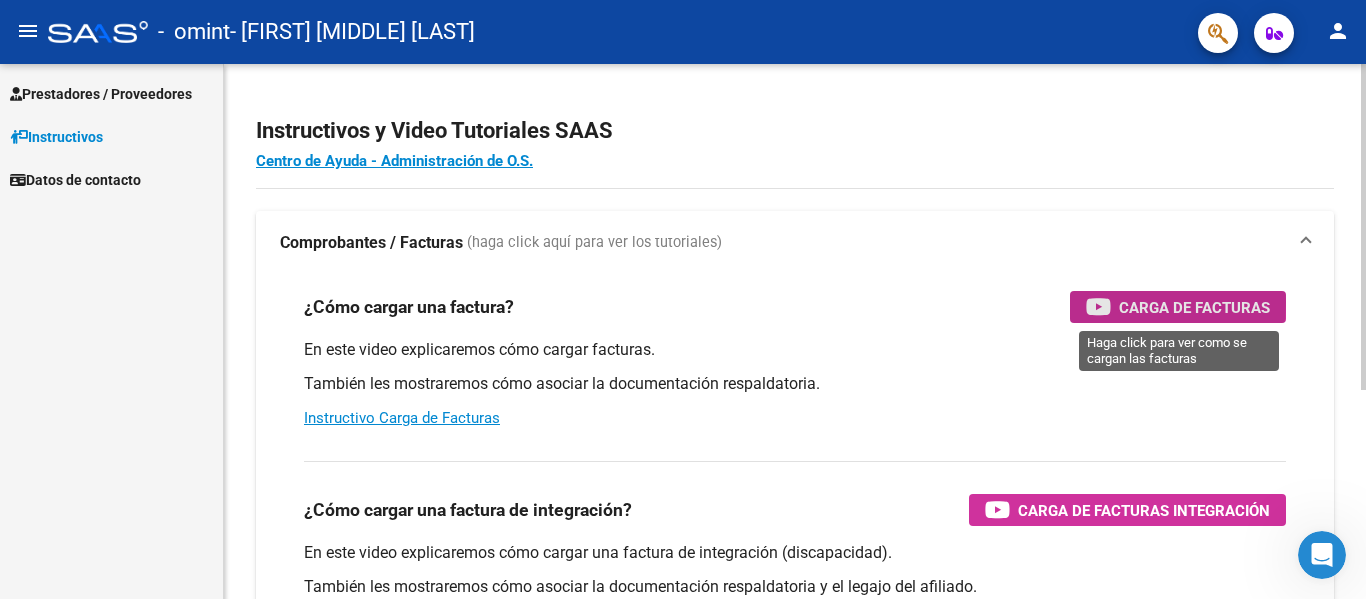 click at bounding box center (1098, 306) 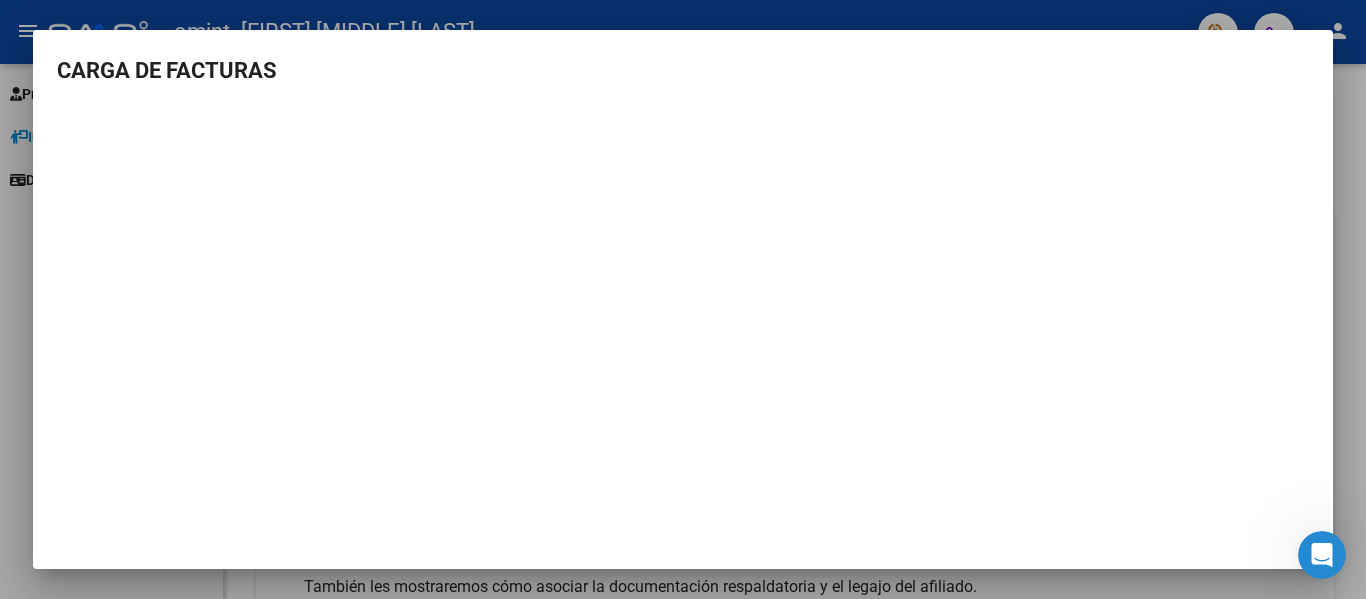 click at bounding box center [683, 299] 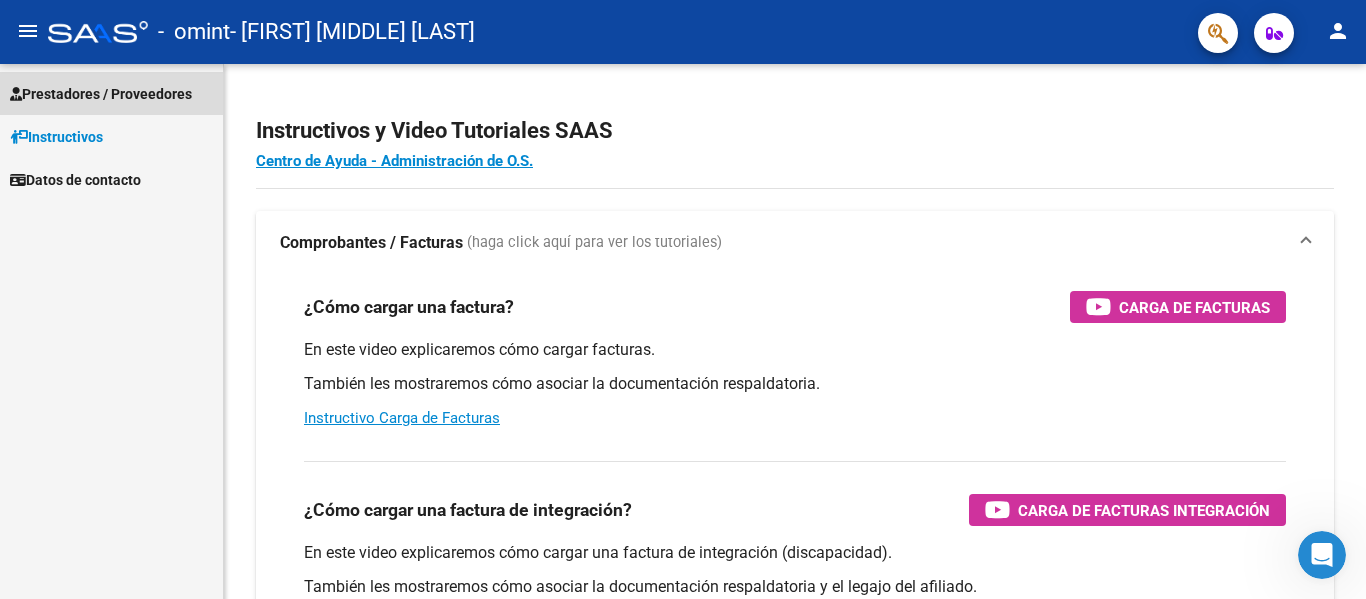 click on "Prestadores / Proveedores" at bounding box center [101, 94] 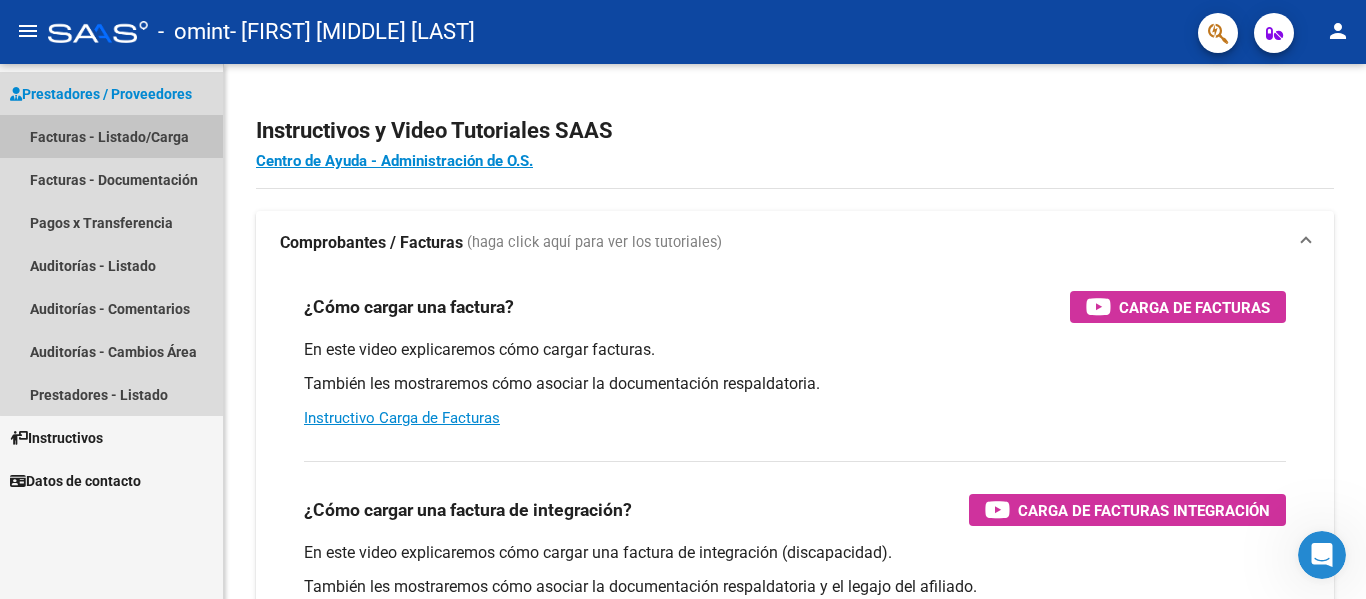 click on "Facturas - Listado/Carga" at bounding box center [111, 136] 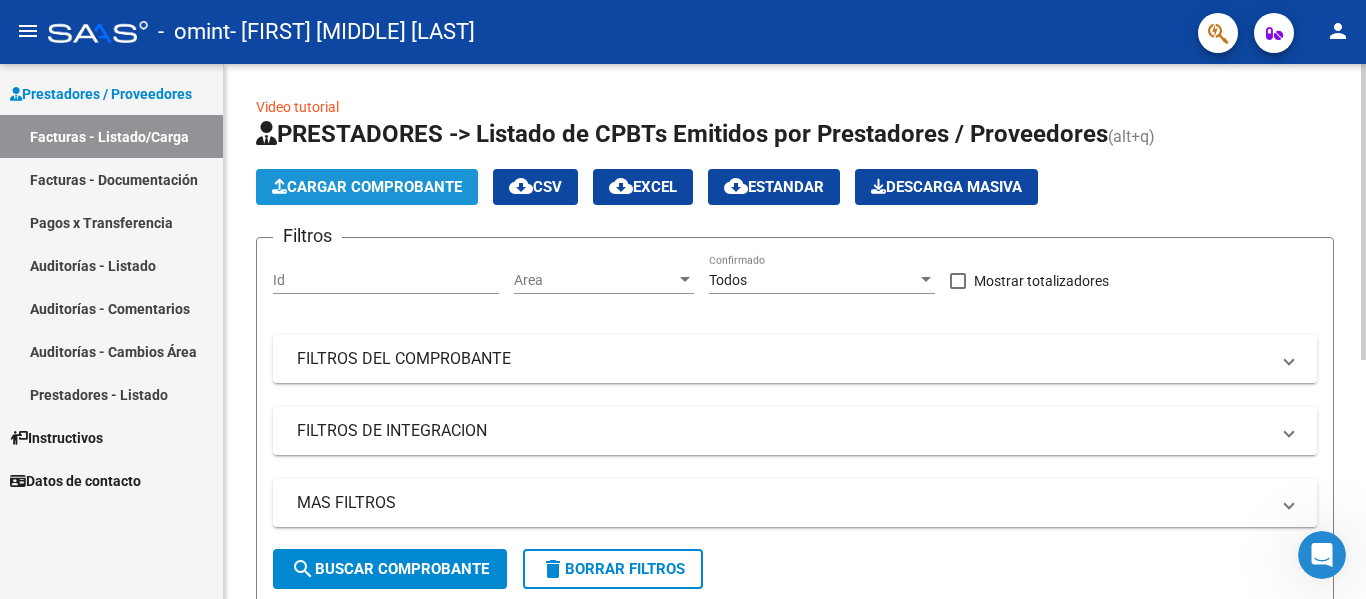 click on "Cargar Comprobante" 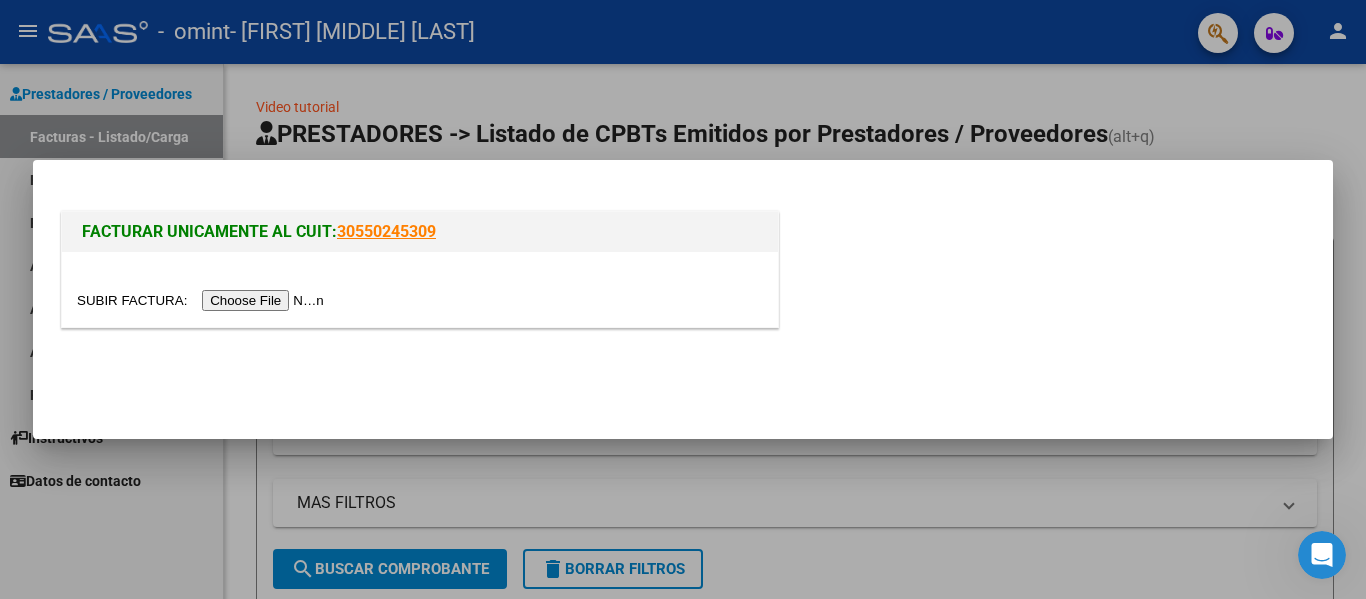 click at bounding box center [203, 300] 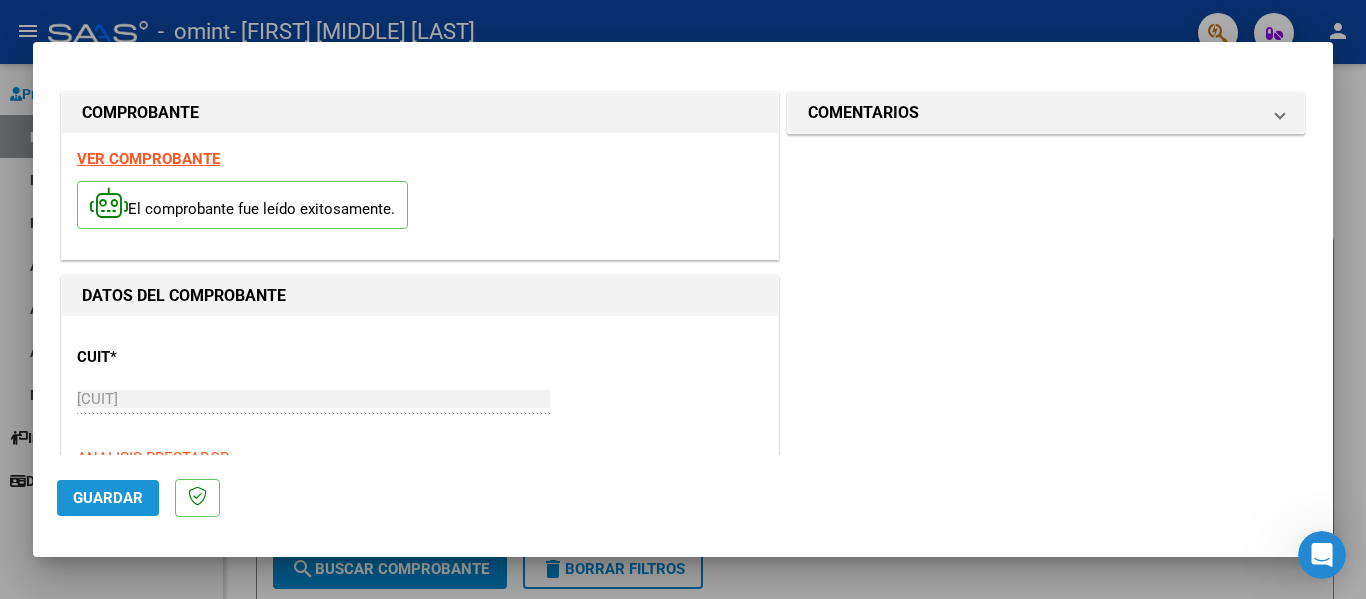 click on "Guardar" 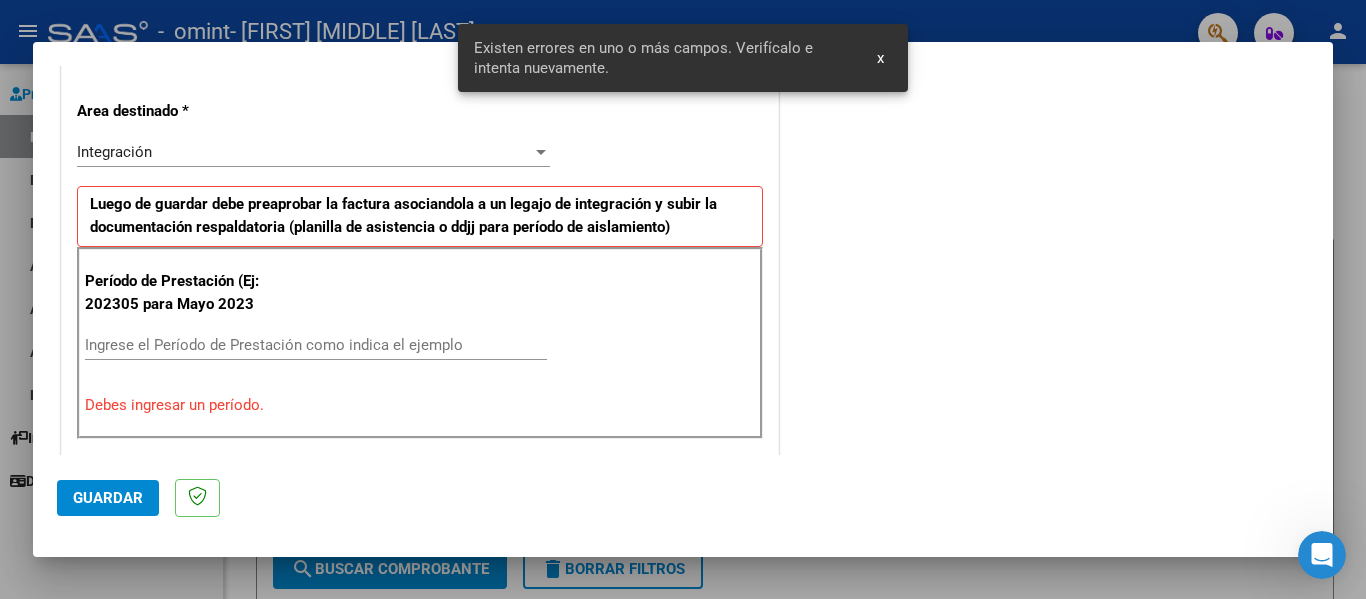 scroll, scrollTop: 464, scrollLeft: 0, axis: vertical 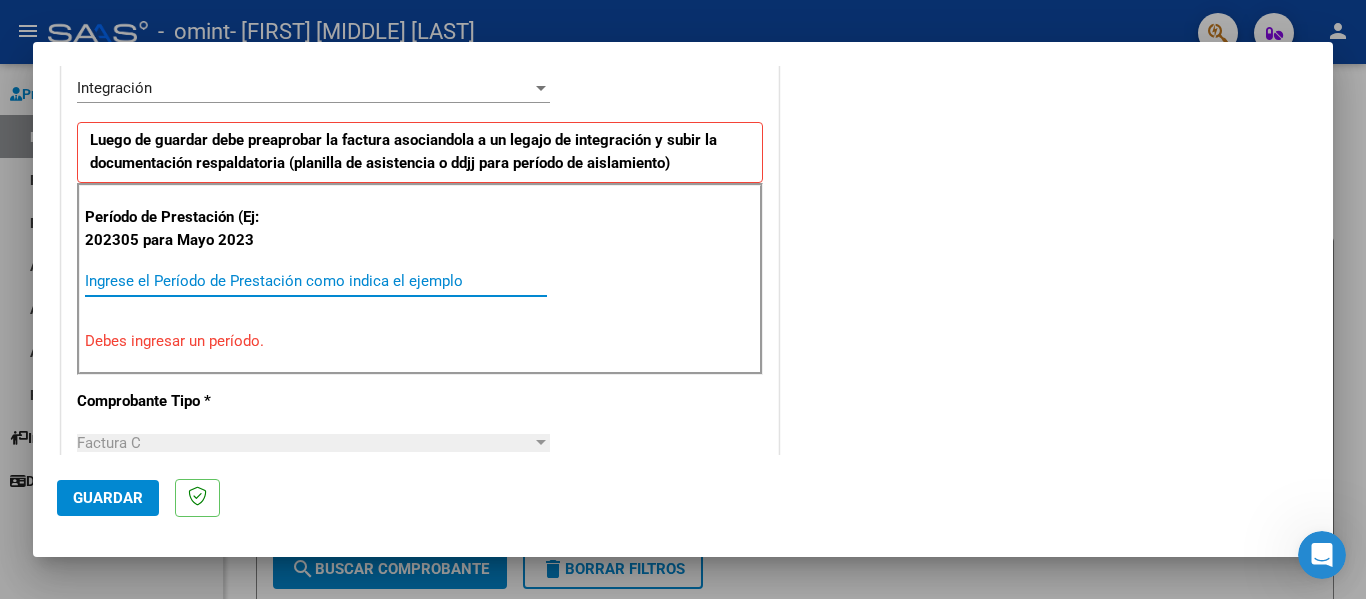 click on "Ingrese el Período de Prestación como indica el ejemplo" at bounding box center (316, 281) 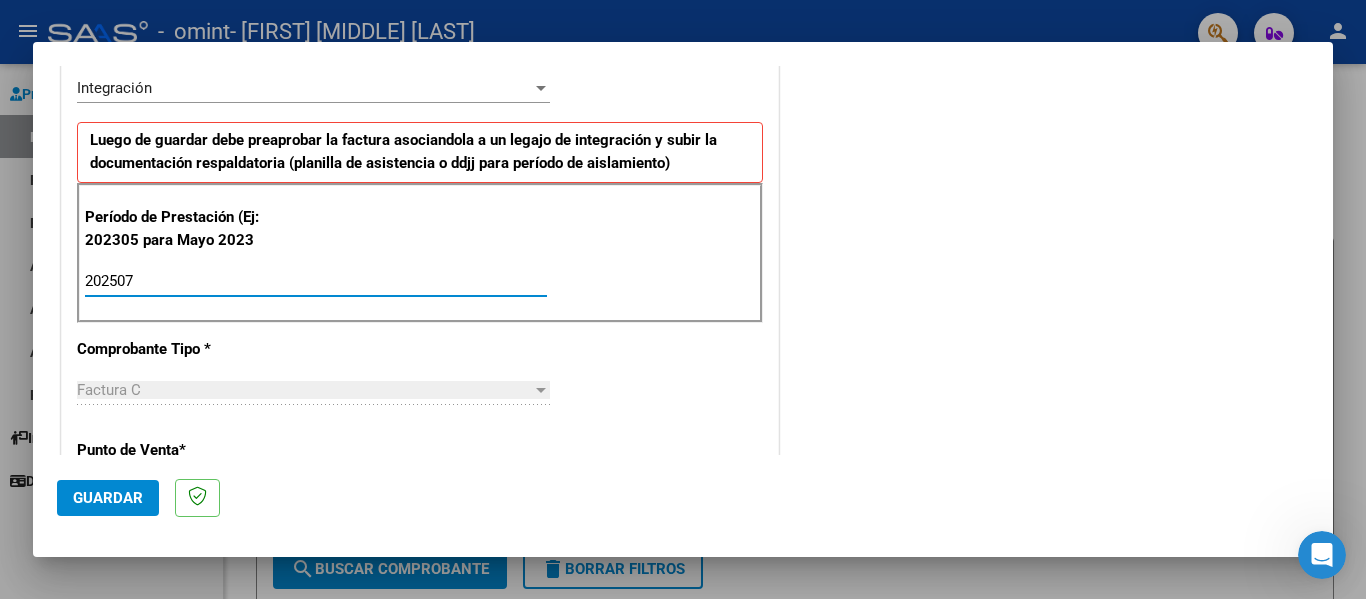 type on "202507" 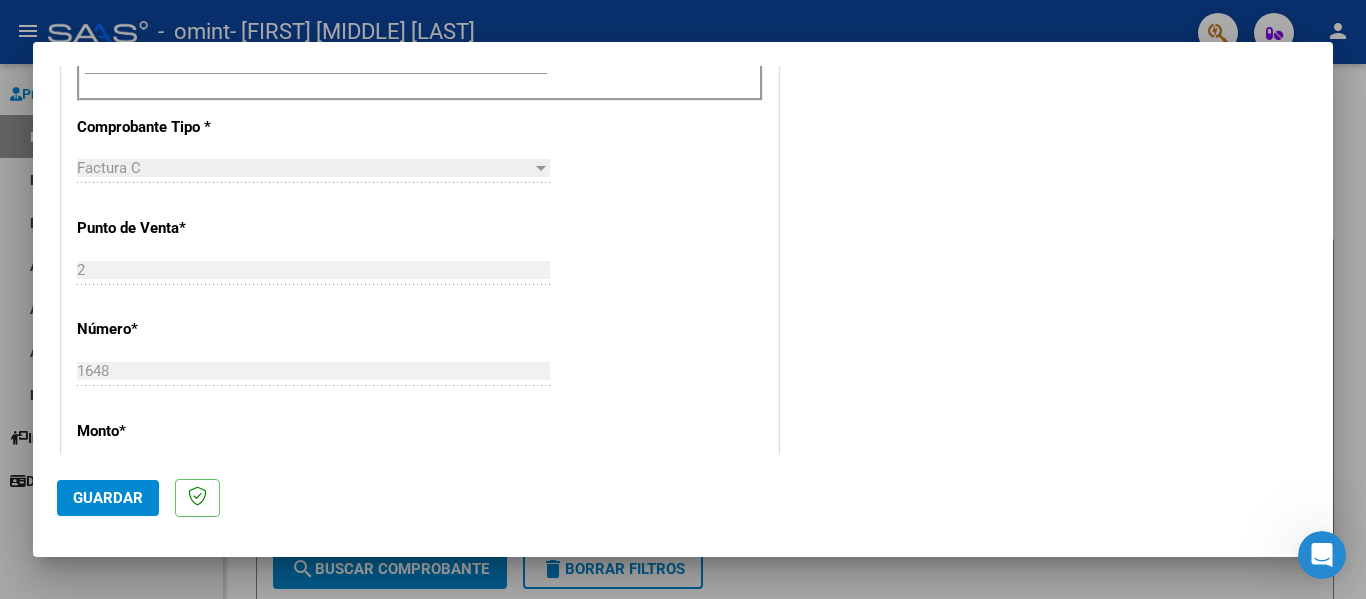 scroll, scrollTop: 704, scrollLeft: 0, axis: vertical 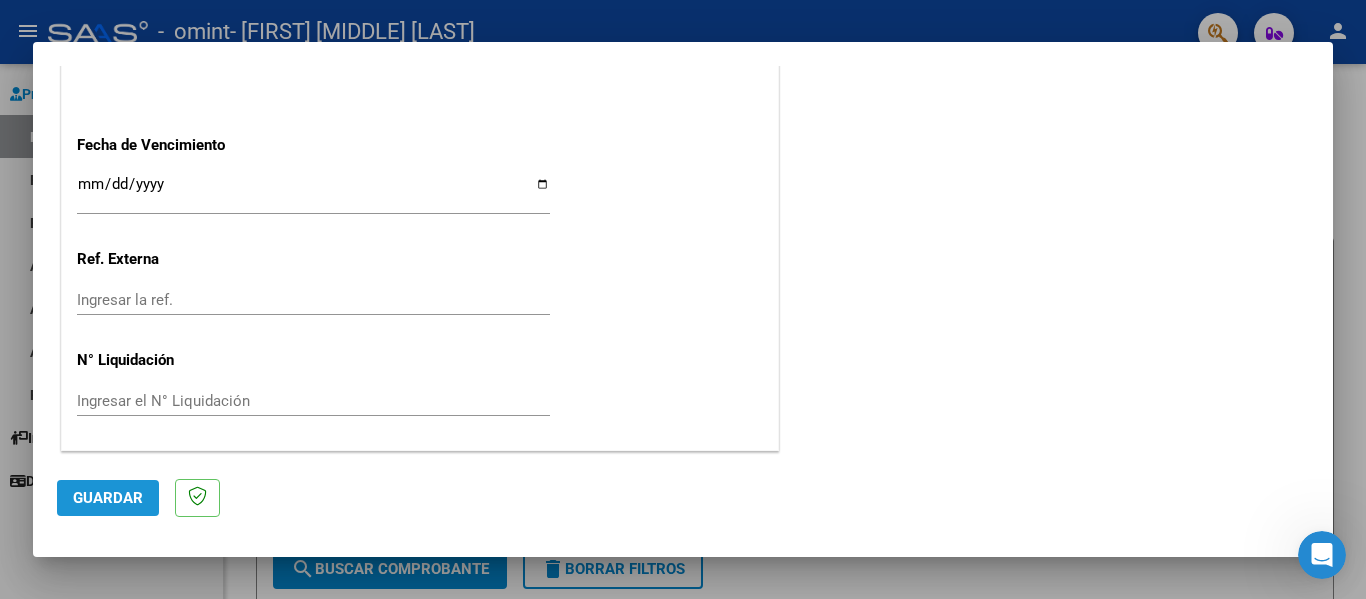 click on "Guardar" 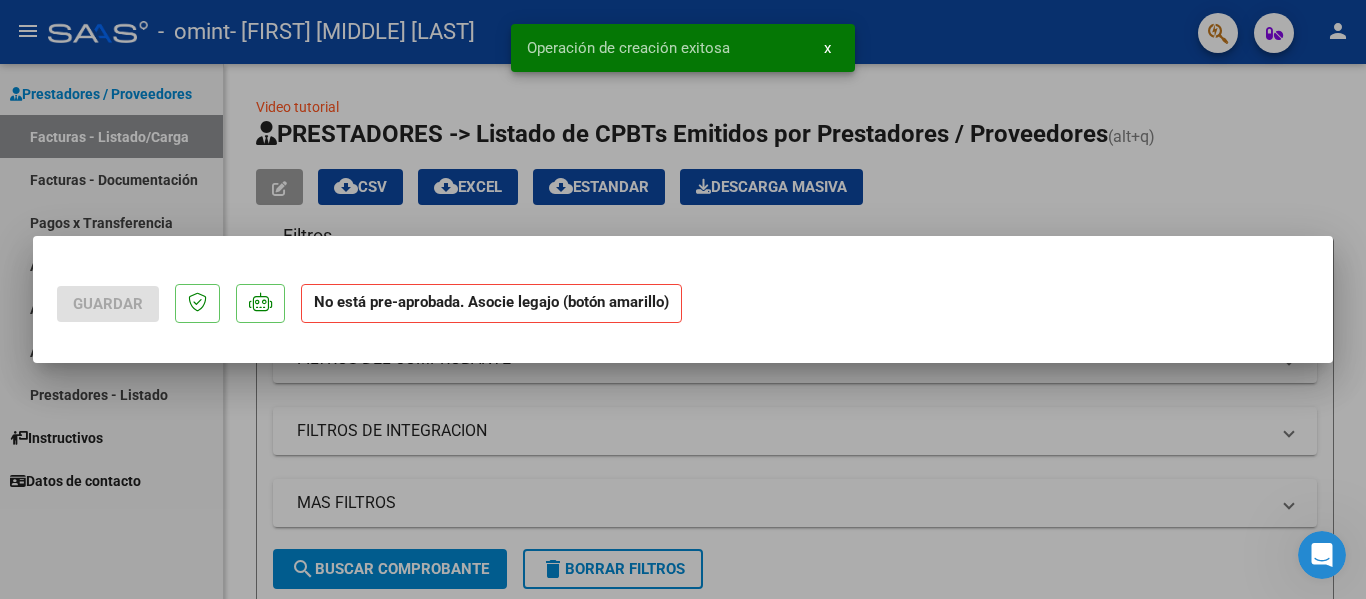 scroll, scrollTop: 0, scrollLeft: 0, axis: both 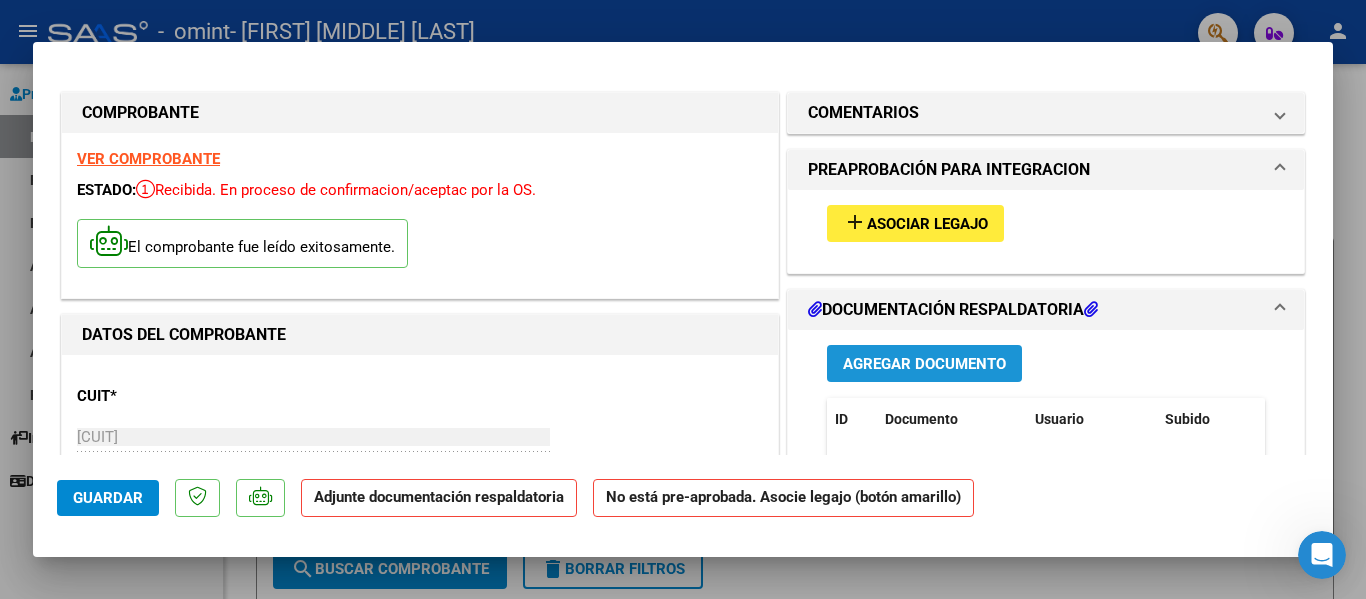click on "Agregar Documento" at bounding box center (924, 364) 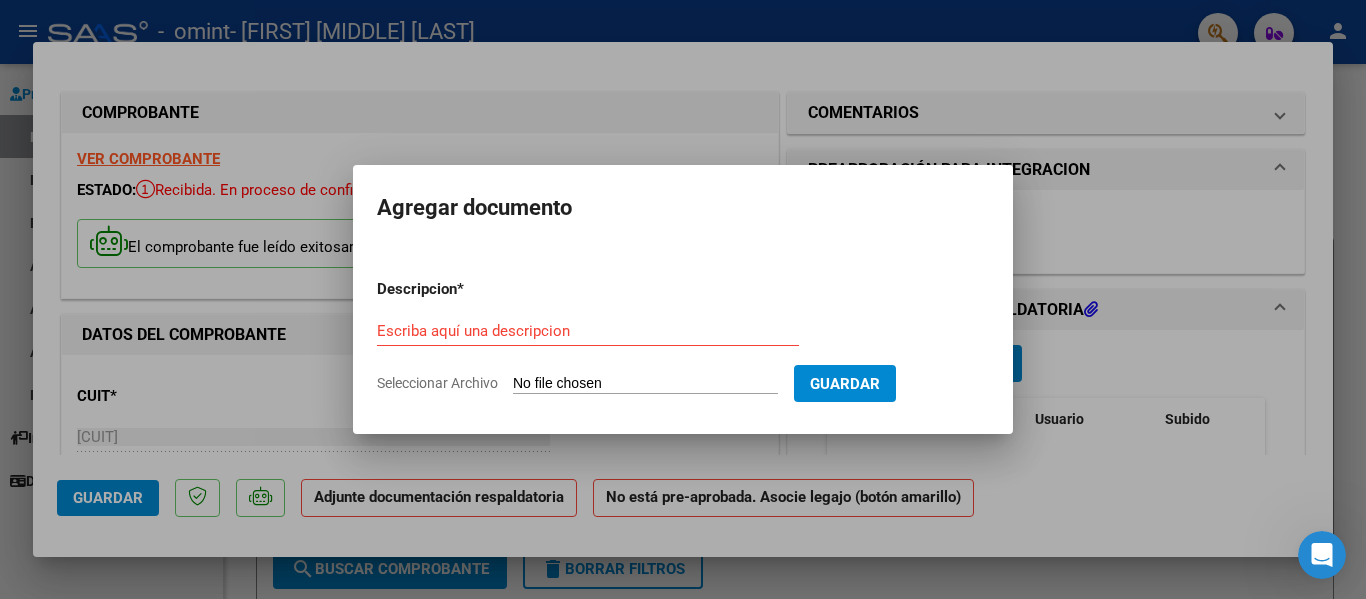 click on "Seleccionar Archivo" at bounding box center [645, 384] 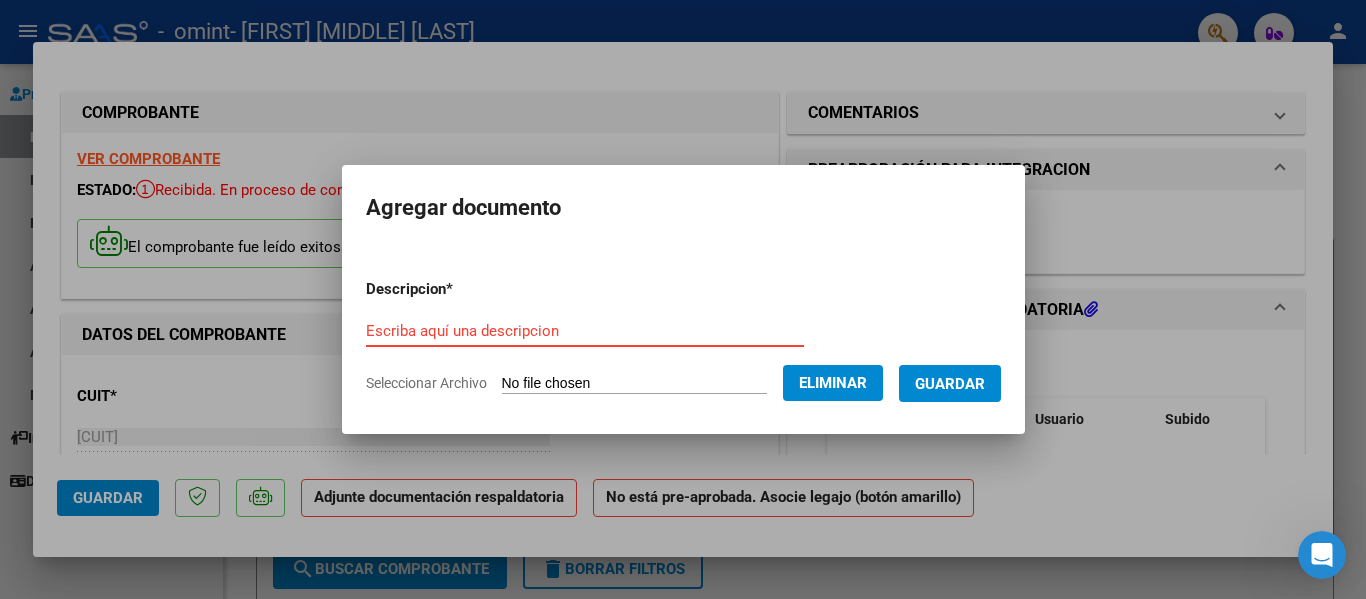 click on "Escriba aquí una descripcion" at bounding box center [585, 331] 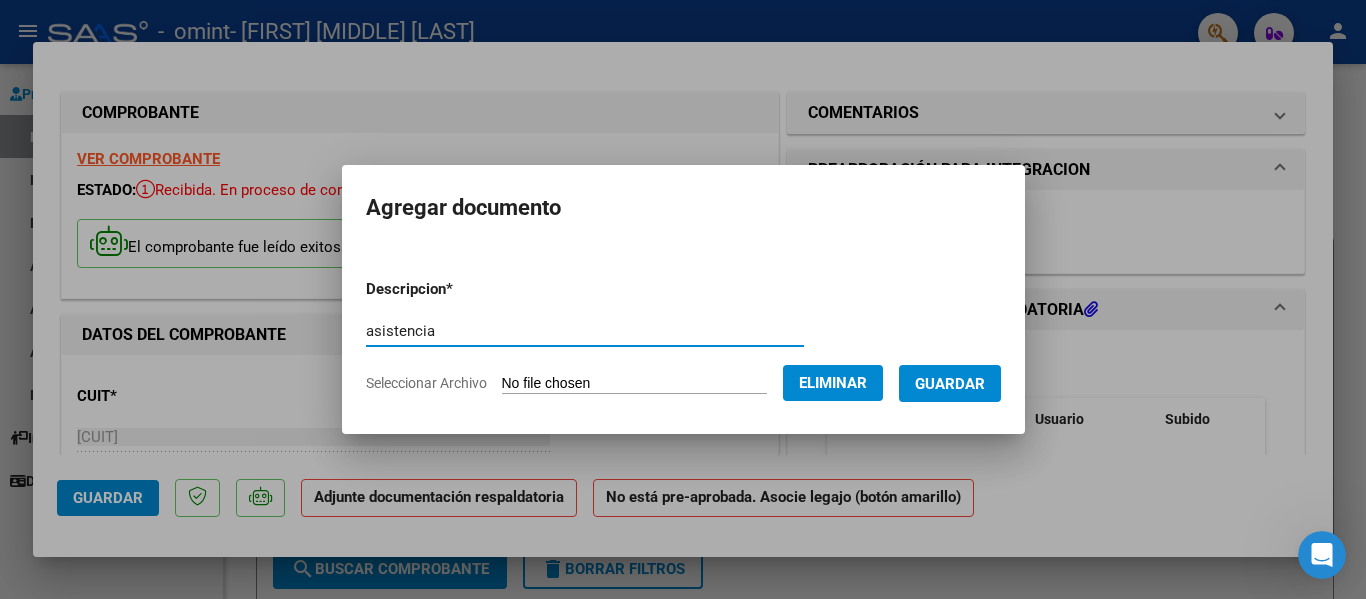 type on "asistencia" 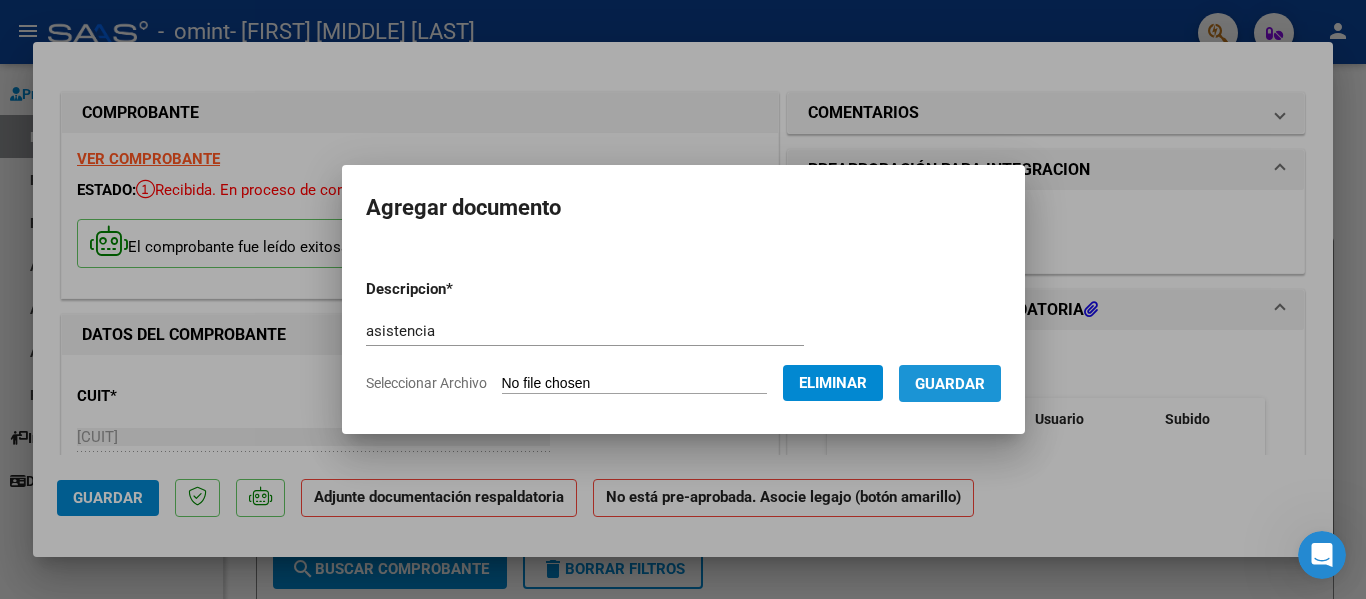 click on "Guardar" at bounding box center (950, 384) 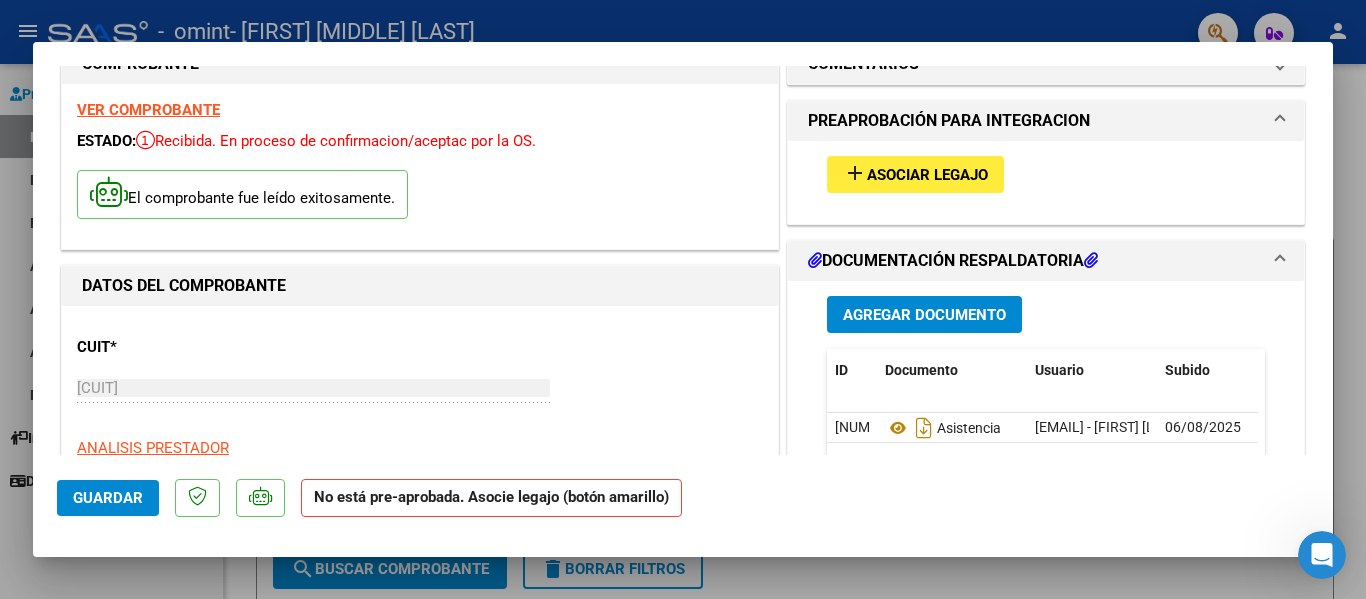scroll, scrollTop: 44, scrollLeft: 0, axis: vertical 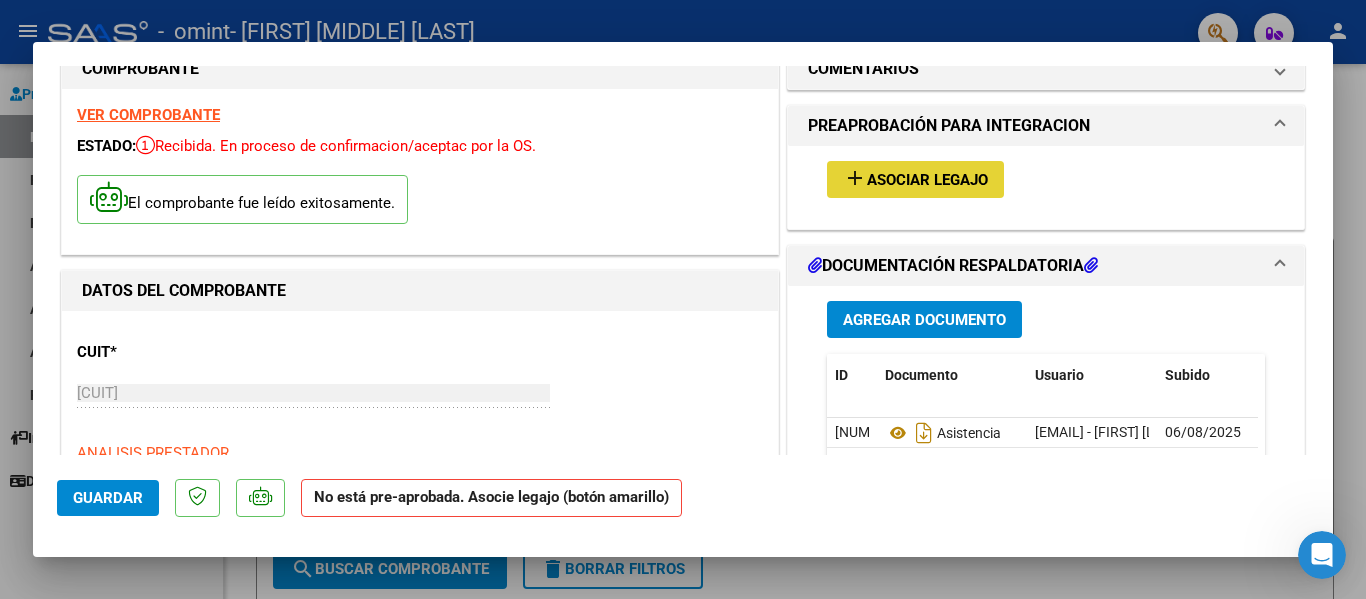 click on "add Asociar Legajo" at bounding box center [915, 179] 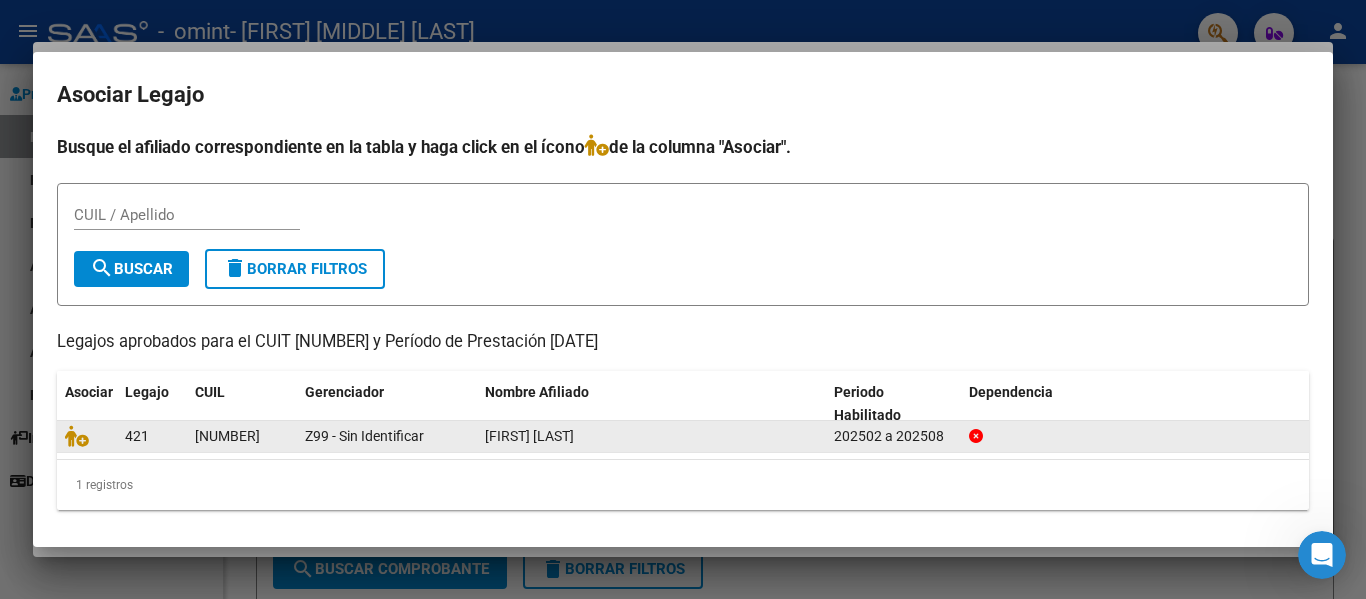 click 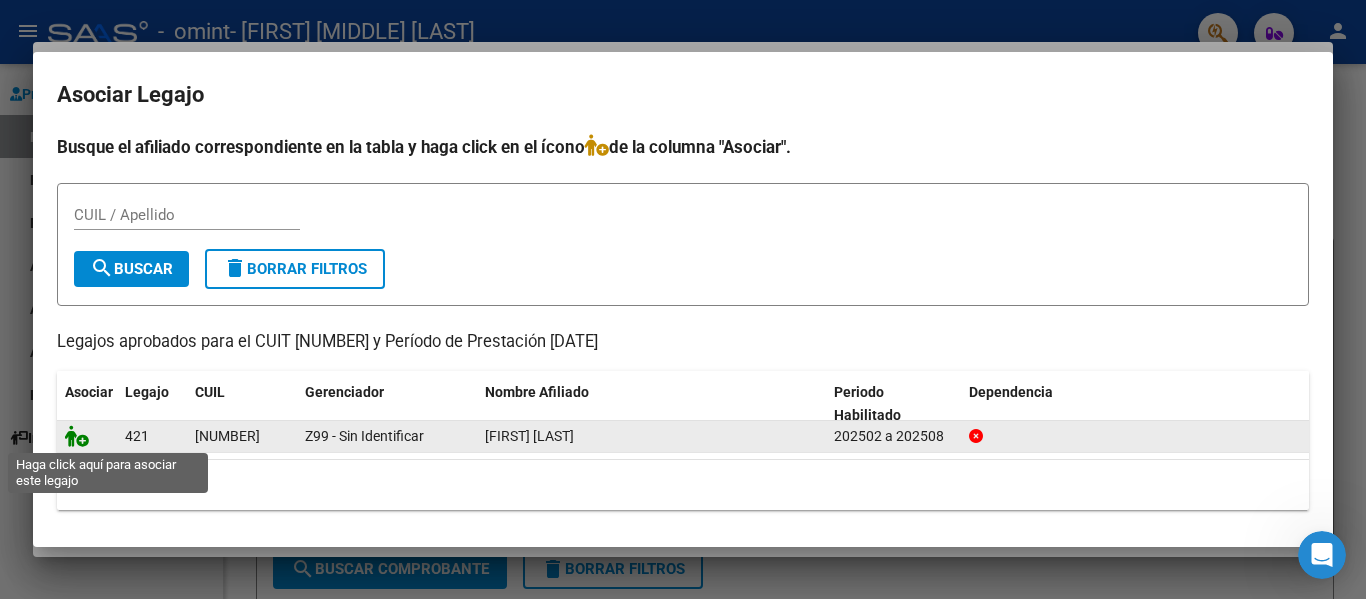 click 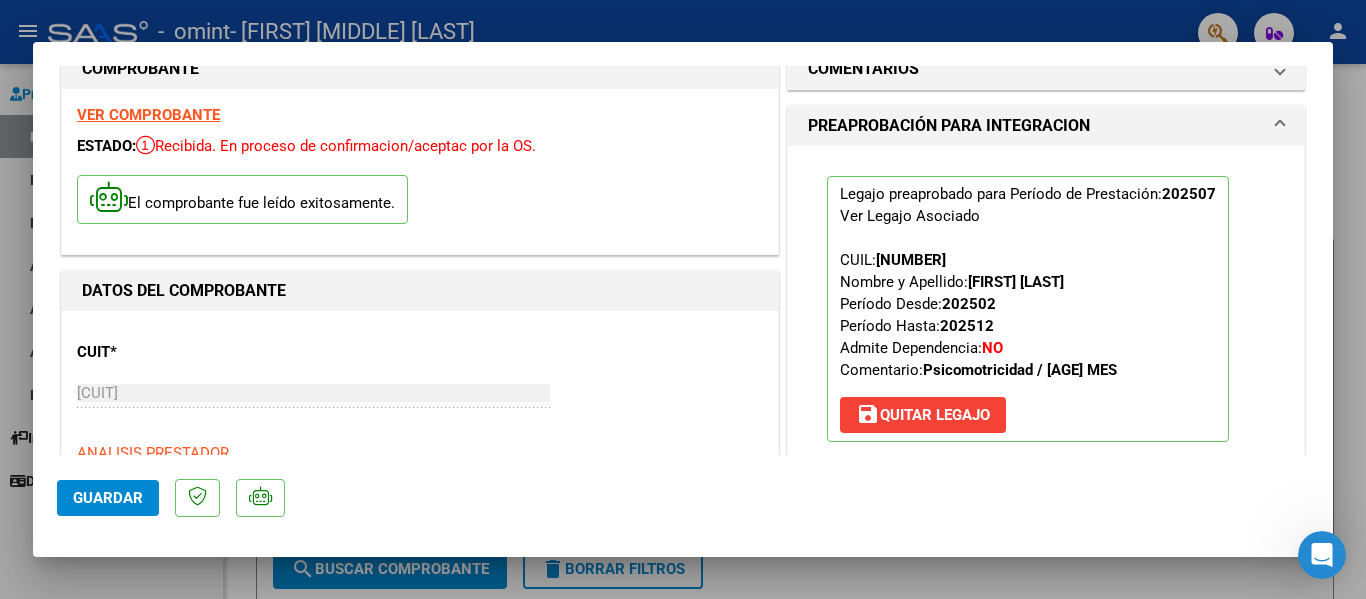 scroll, scrollTop: 0, scrollLeft: 0, axis: both 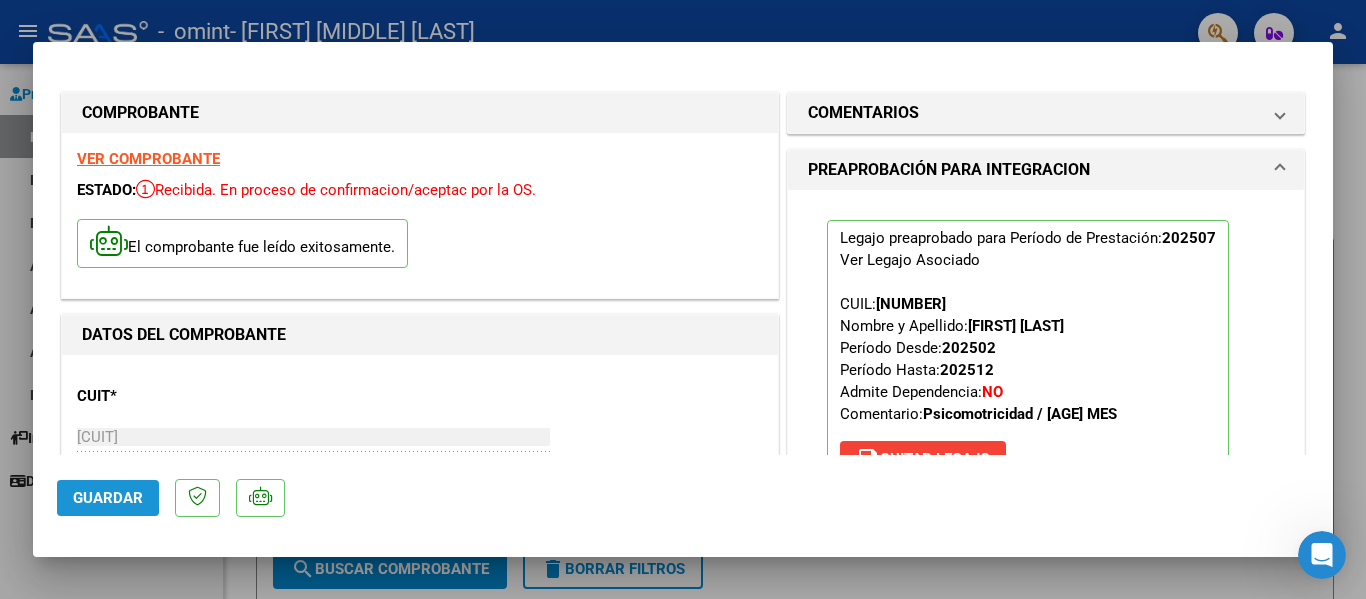 click on "Guardar" 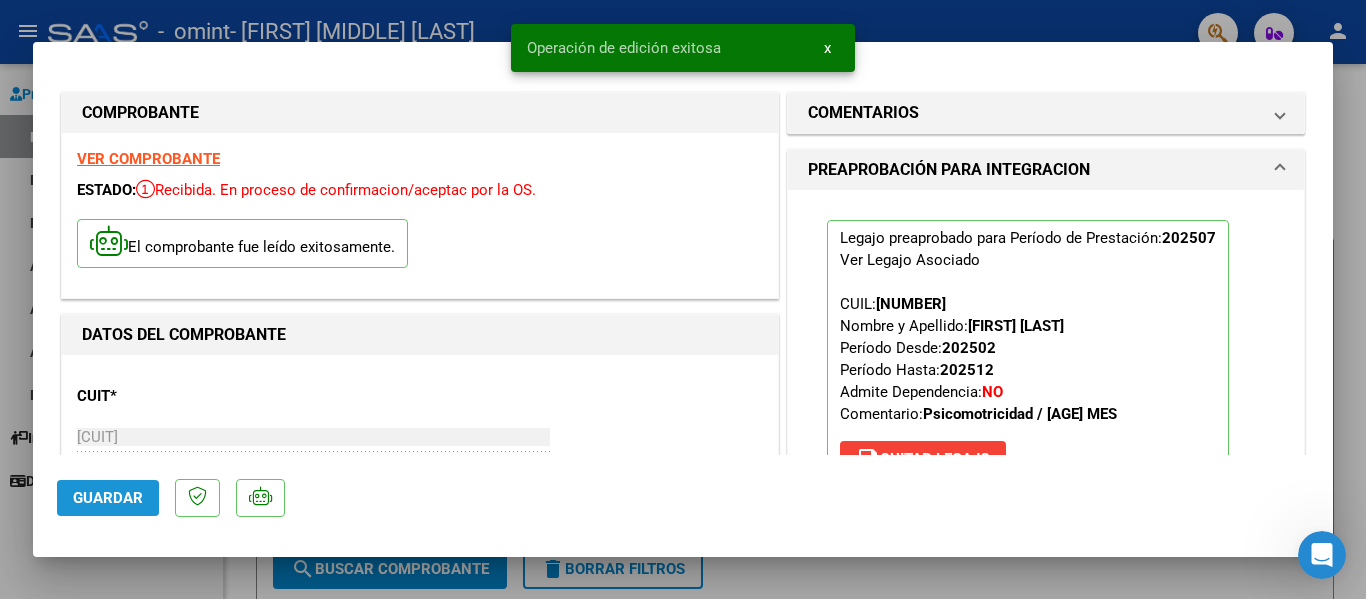 click on "Guardar" 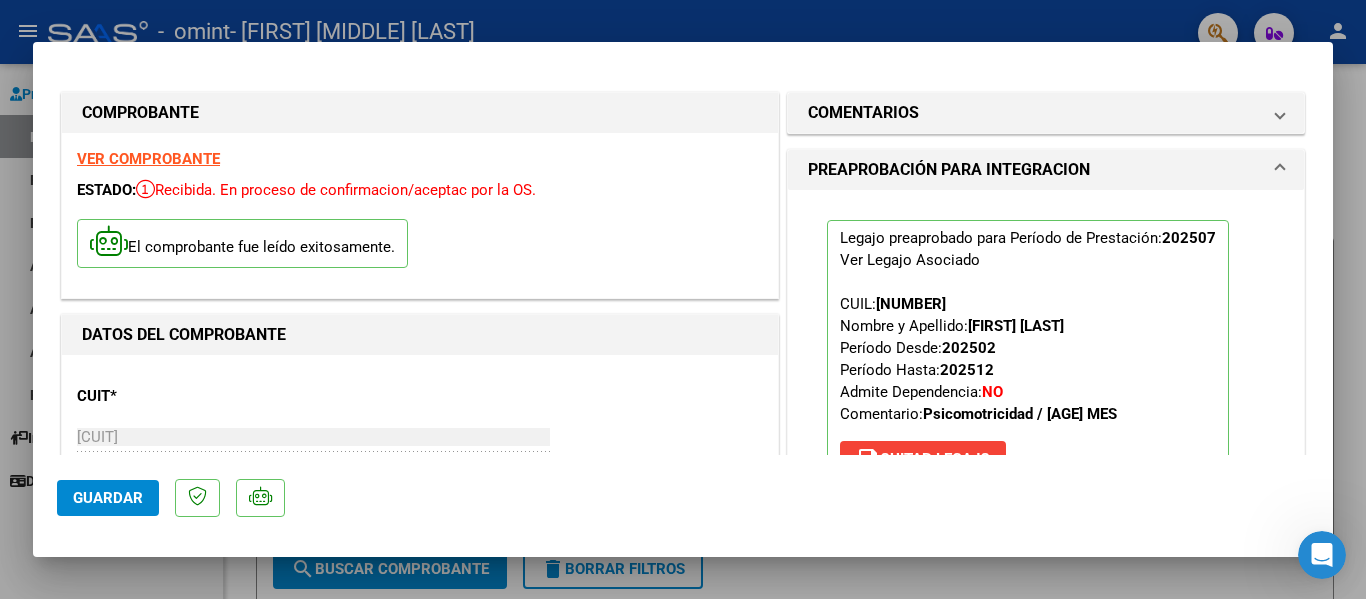 click at bounding box center [683, 299] 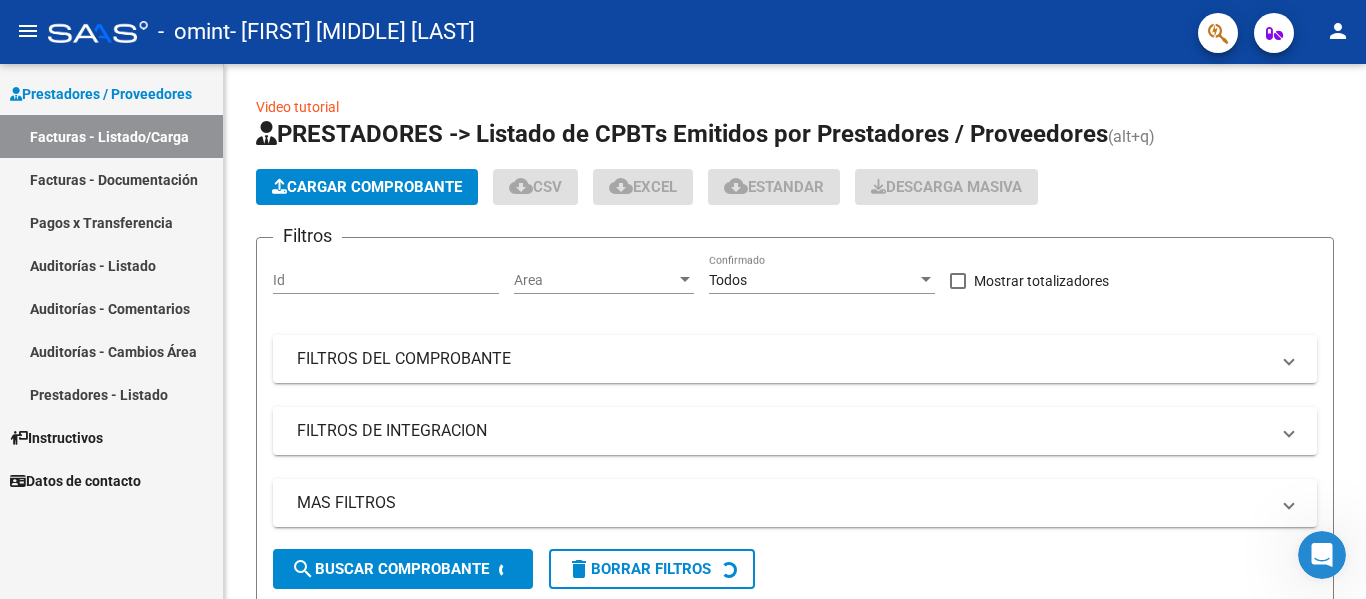 click on "Filtros Id Area Area Todos Confirmado   Mostrar totalizadores   FILTROS DEL COMPROBANTE  Comprobante Tipo Comprobante Tipo Start date – End date Fec. Comprobante Desde / Hasta Días Emisión Desde(cant. días) Días Emisión Hasta(cant. días) CUIT / Razón Social Pto. Venta Nro. Comprobante Código SSS CAE Válido CAE Válido Todos Cargado Módulo Hosp. Todos Tiene facturacion Apócrifa Hospital Refes  FILTROS DE INTEGRACION  Período De Prestación Campos del Archivo de Rendición Devuelto x SSS (dr_envio) Todos Rendido x SSS (dr_envio) Tipo de Registro Tipo de Registro Período Presentación Período Presentación Campos del Legajo Asociado (preaprobación) Afiliado Legajo (cuil/nombre) Todos Solo facturas preaprobadas  MAS FILTROS  Todos Con Doc. Respaldatoria Todos Con Trazabilidad Todos Asociado a Expediente Sur Auditoría Auditoría Auditoría Id Start date – End date Auditoría Confirmada Desde / Hasta Start date – End date Fec. Rec. Desde / Hasta Start date – End date Start date – End date" 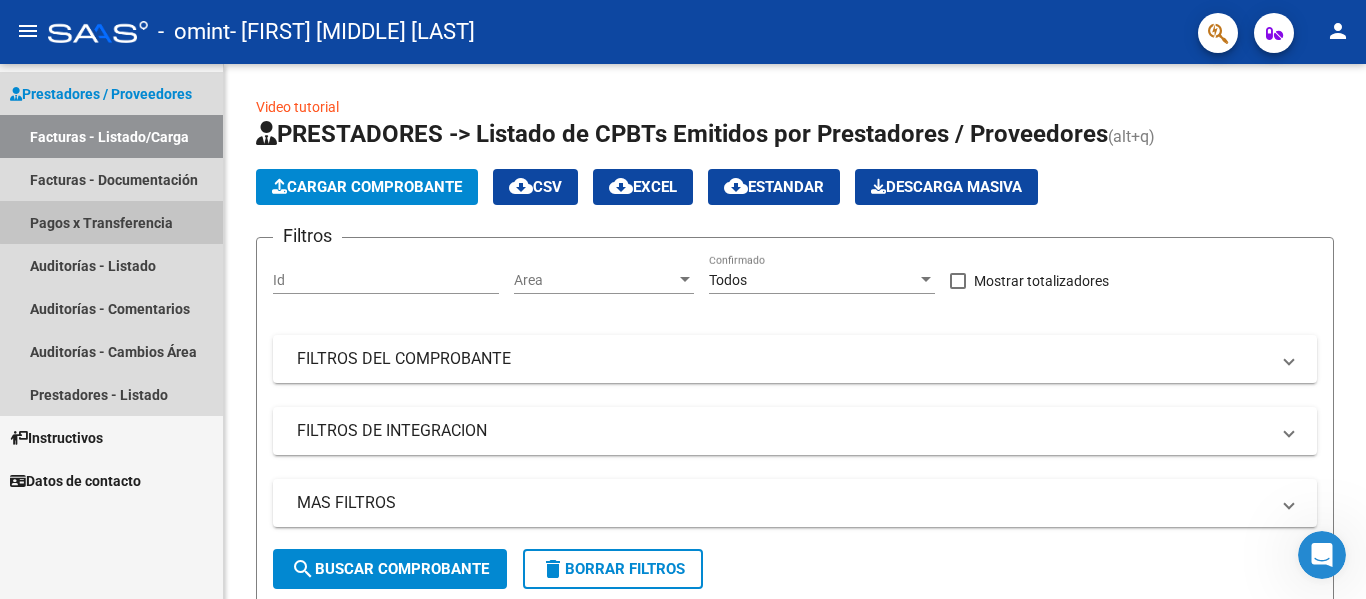 click on "Pagos x Transferencia" at bounding box center (111, 222) 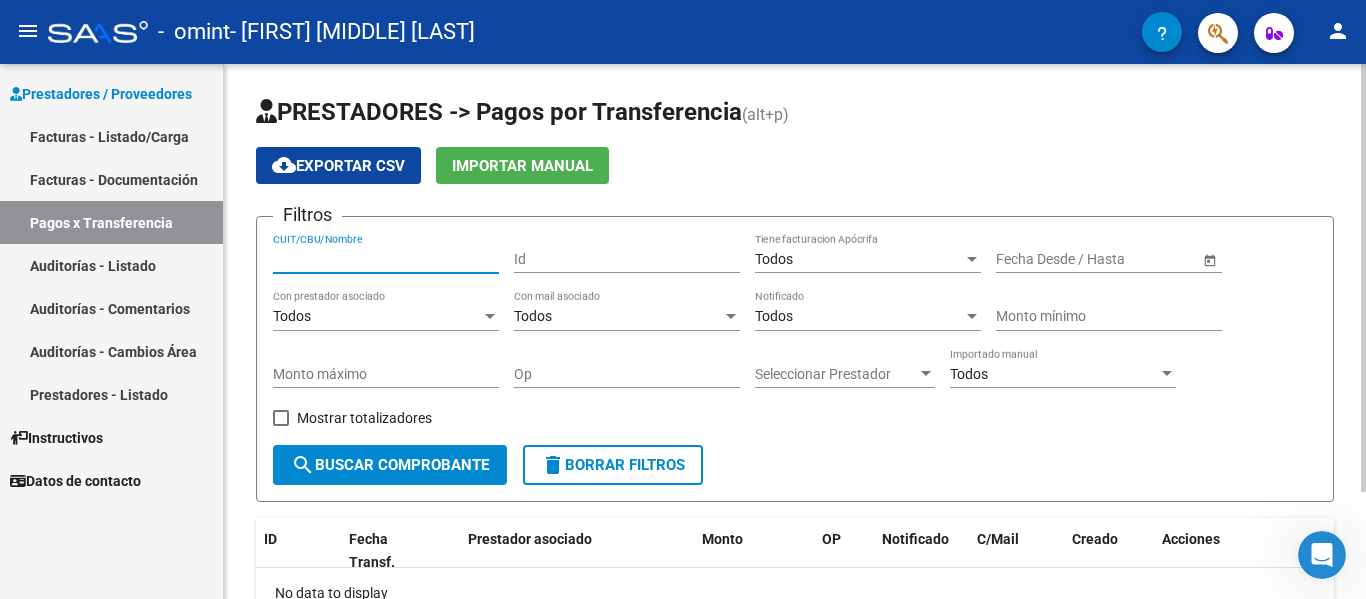 click on "CUIT/CBU/Nombre" at bounding box center (386, 259) 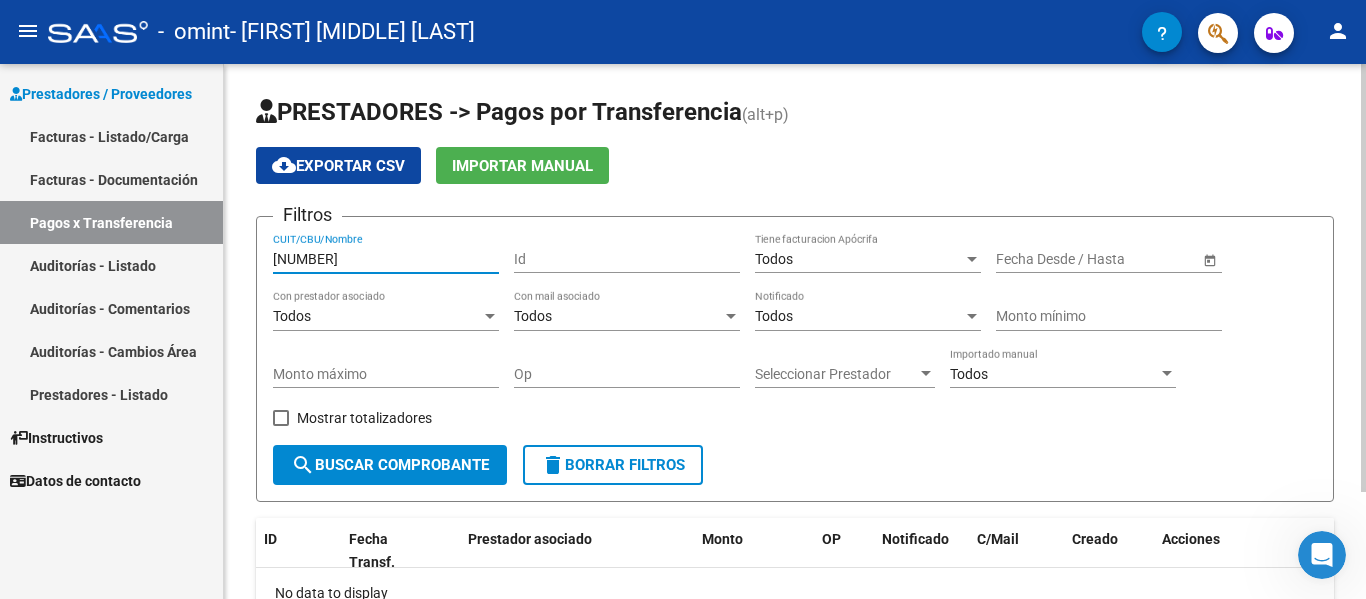 type on "[NUMBER]" 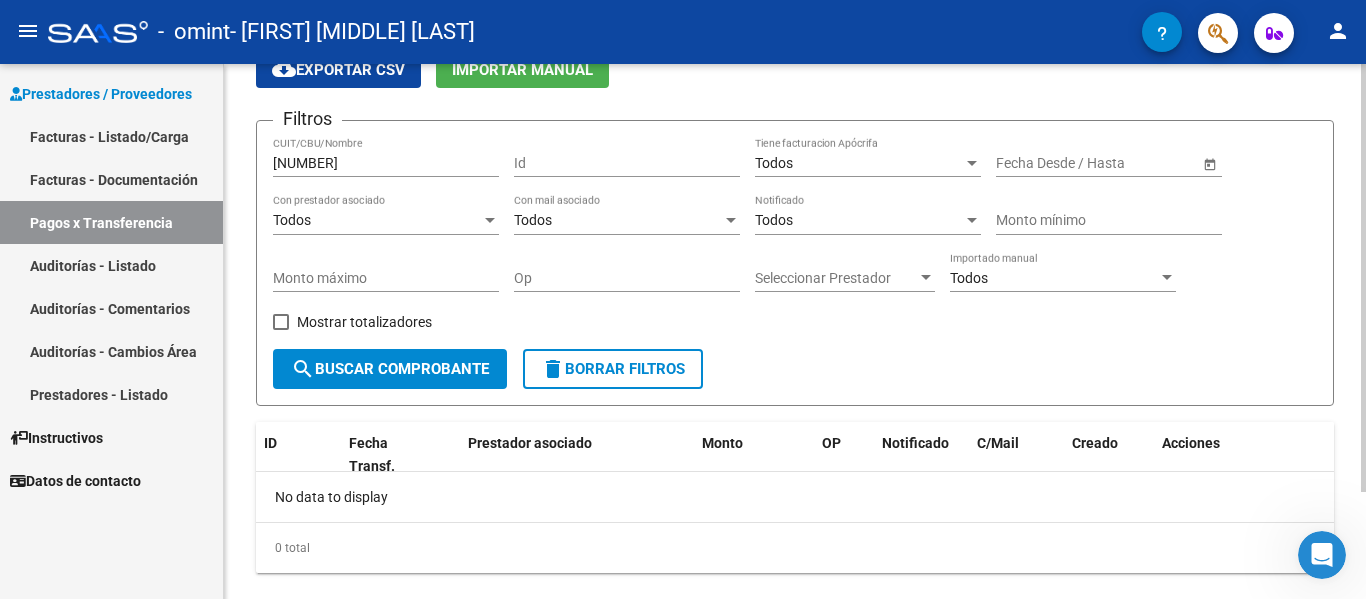 scroll, scrollTop: 134, scrollLeft: 0, axis: vertical 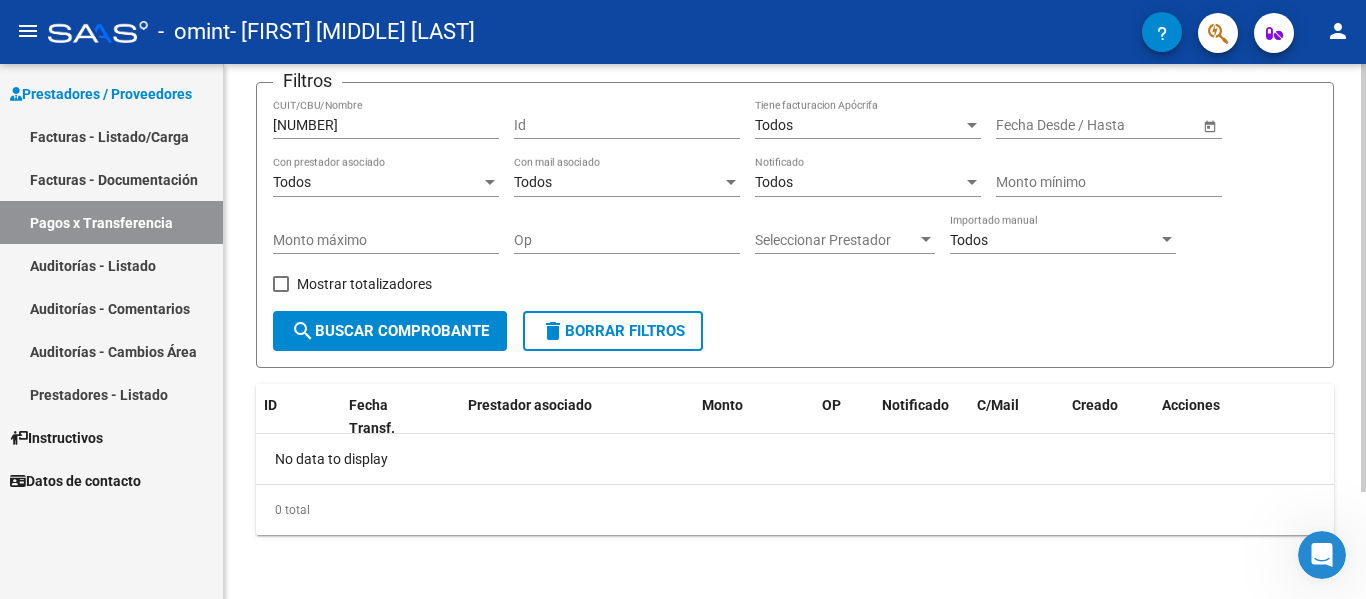 click on "PRESTADORES -> Pagos por Transferencia (alt+p) cloud_download  Exportar CSV   Importar Manual Filtros [NUMBER] CUIT/CBU/Nombre Id Todos Tiene facturacion Apócrifa Start date – End date Fecha Desde / Hasta Todos Con prestador asociado Todos Con mail asociado Todos Notificado Monto mínimo Monto máximo Op Seleccionar Prestador Seleccionar Prestador Todos Importado manual    Mostrar totalizadores  search  Buscar Comprobante  delete  Borrar Filtros  ID Fecha Transf. Prestador asociado Monto OP Notificado C/Mail Creado Acciones No data to display  0 total   1" 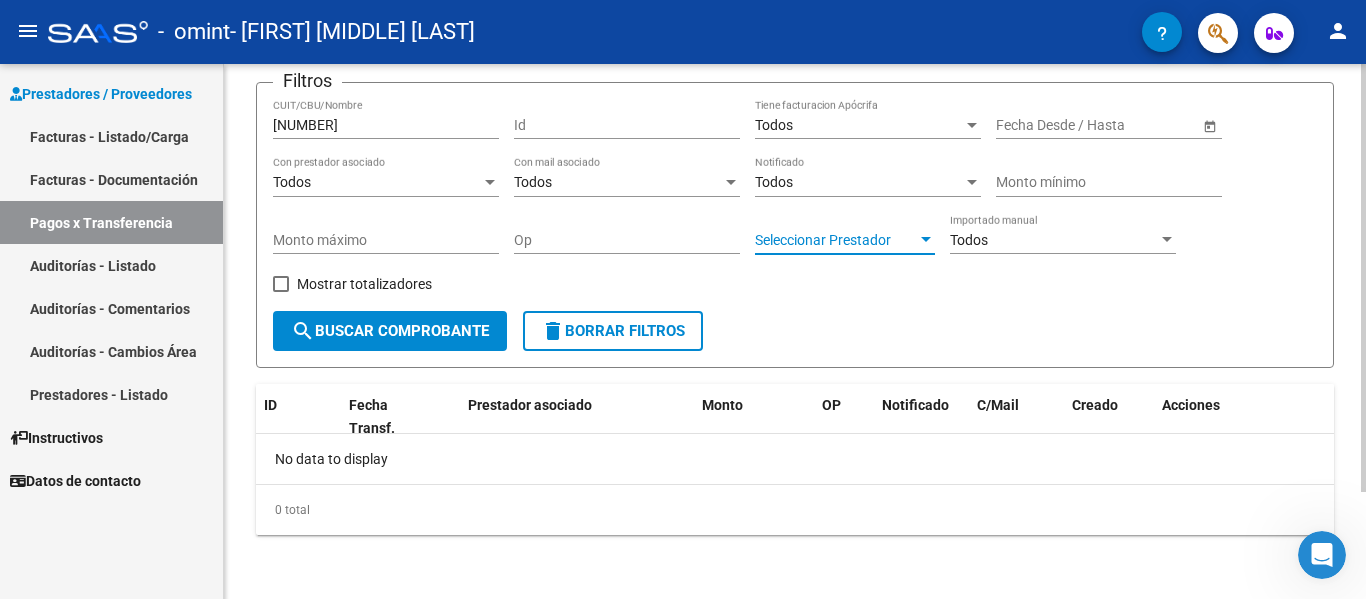 click at bounding box center [926, 240] 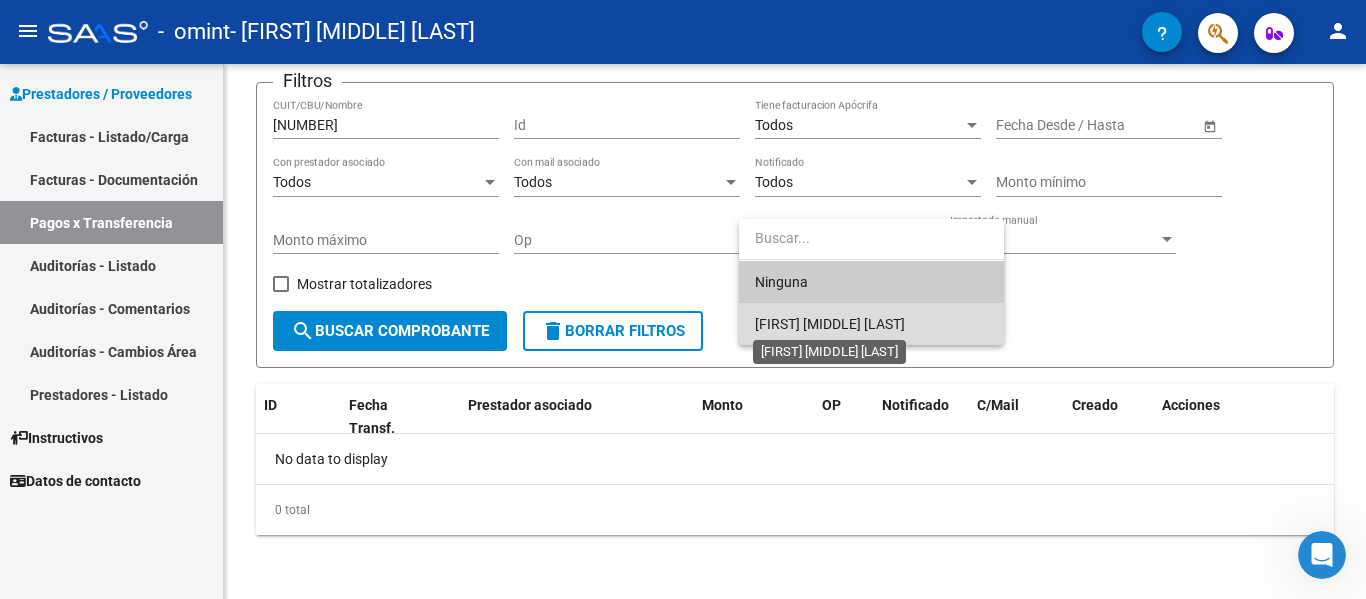 click on "[FIRST] [MIDDLE] [LAST]" at bounding box center [830, 324] 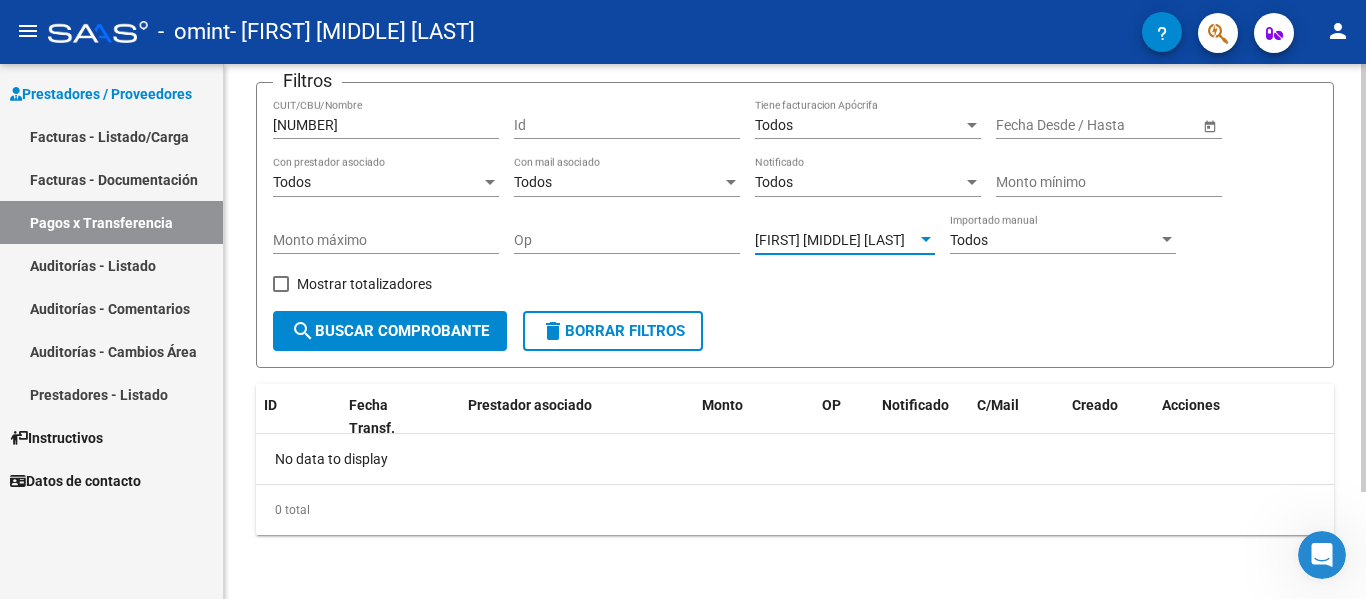 click on "search  Buscar Comprobante" 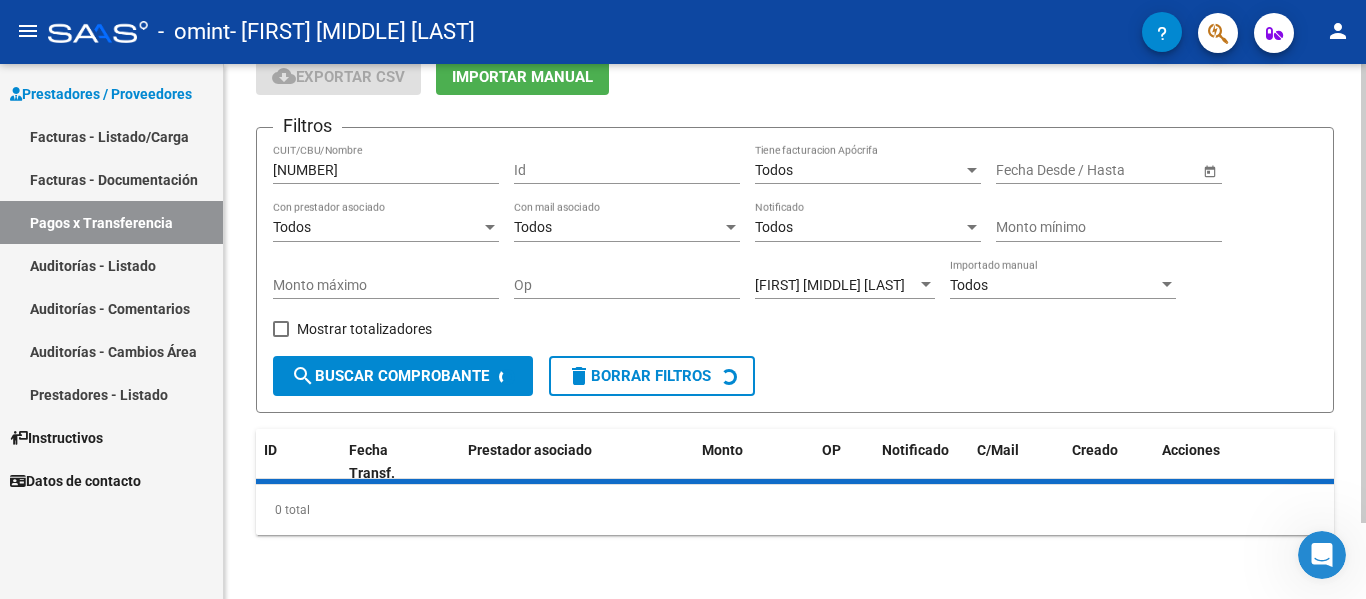 scroll, scrollTop: 134, scrollLeft: 0, axis: vertical 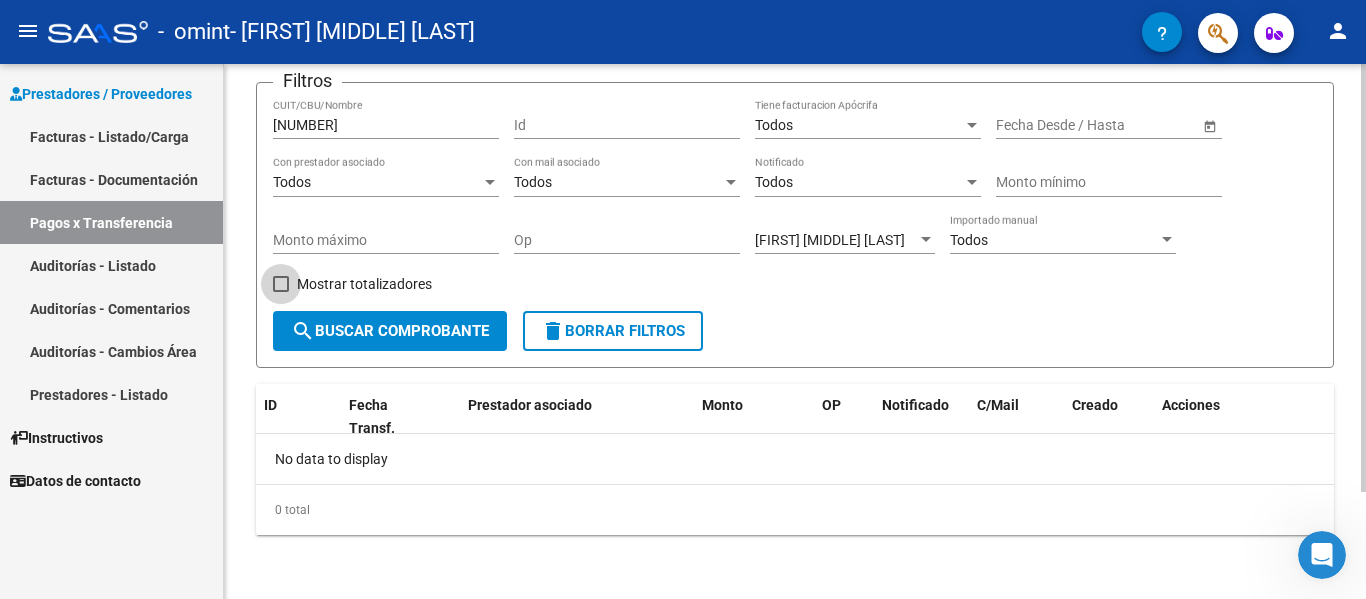 click at bounding box center [281, 284] 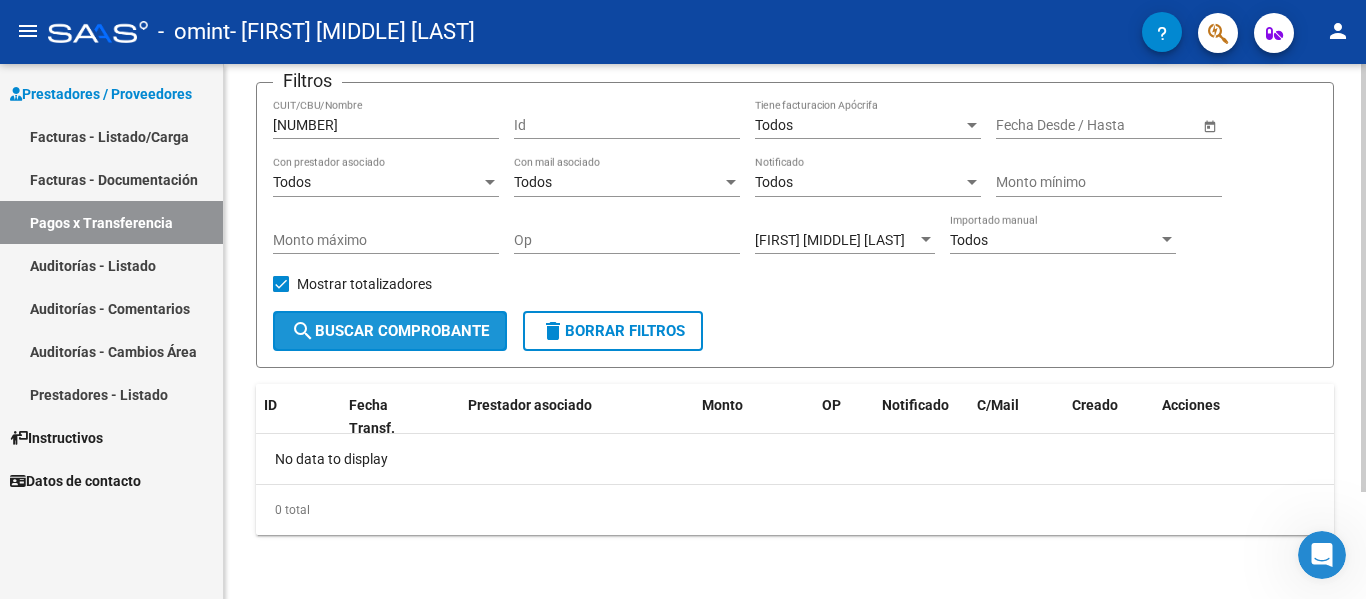 click on "search  Buscar Comprobante" 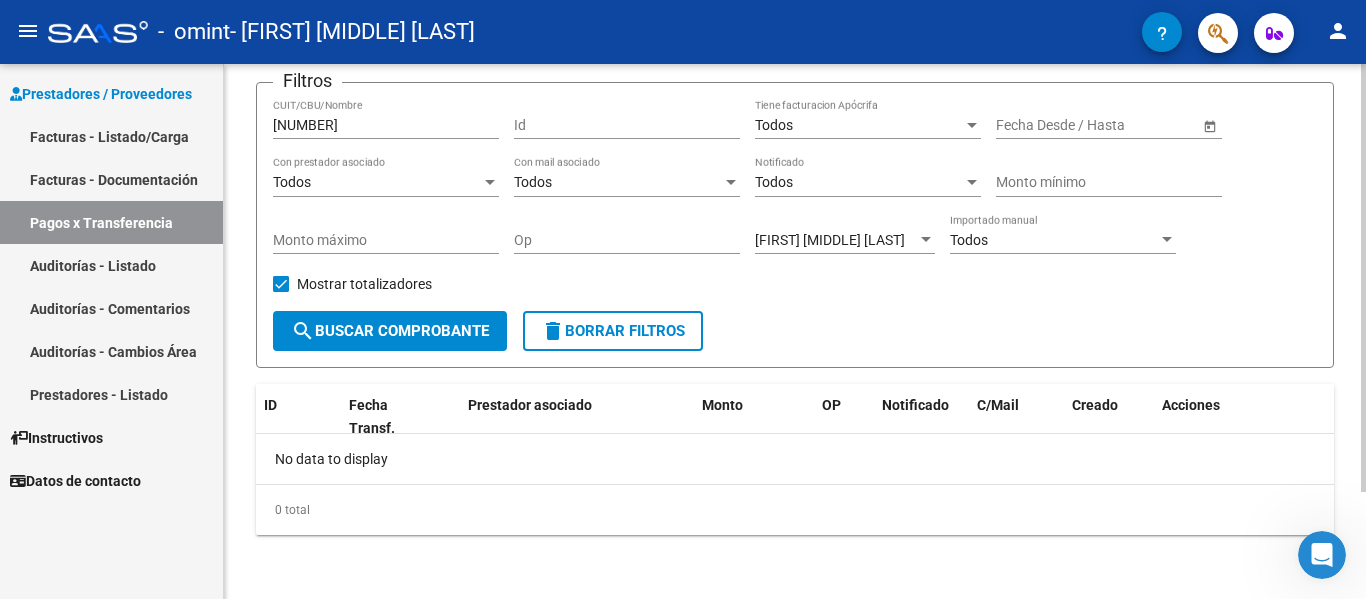 scroll, scrollTop: 0, scrollLeft: 0, axis: both 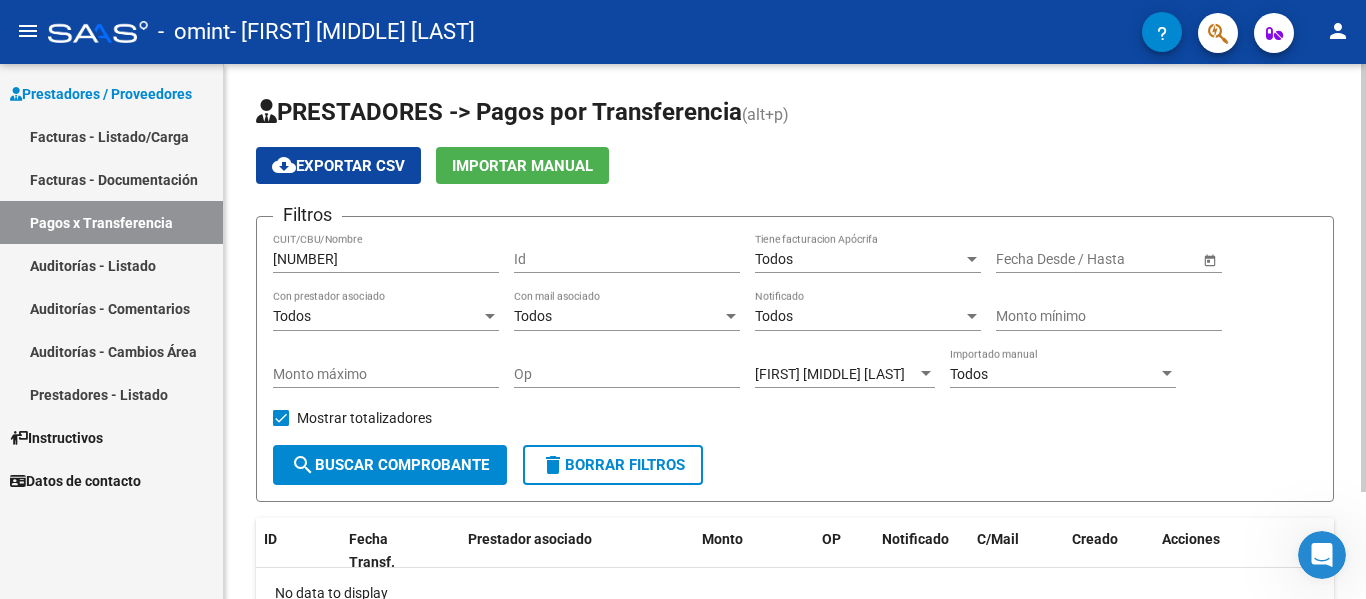 click on "PRESTADORES -> Pagos por Transferencia (alt+p) cloud_download  Exportar CSV   Importar Manual Filtros [NUMBER] CUIT/CBU/Nombre Id Todos Tiene facturacion Apócrifa Start date – End date Fecha Desde / Hasta Todos Con prestador asociado Todos Con mail asociado Todos Notificado Monto mínimo Monto máximo Op [FIRST] [MIDDLE] [LAST] Seleccionar Prestador Todos Importado manual    Mostrar totalizadores  search  Buscar Comprobante  delete  Borrar Filtros  ID Fecha Transf. Prestador asociado Monto OP Notificado C/Mail Creado Acciones No data to display  0 total   1" 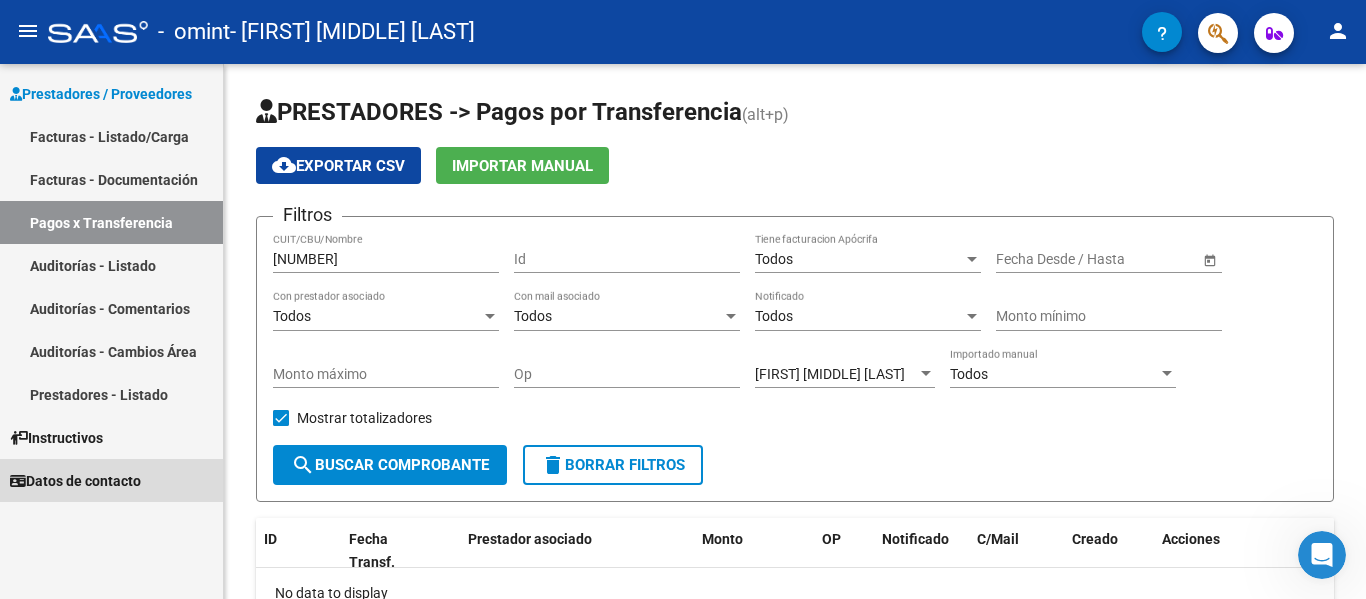 click on "Datos de contacto" at bounding box center (111, 480) 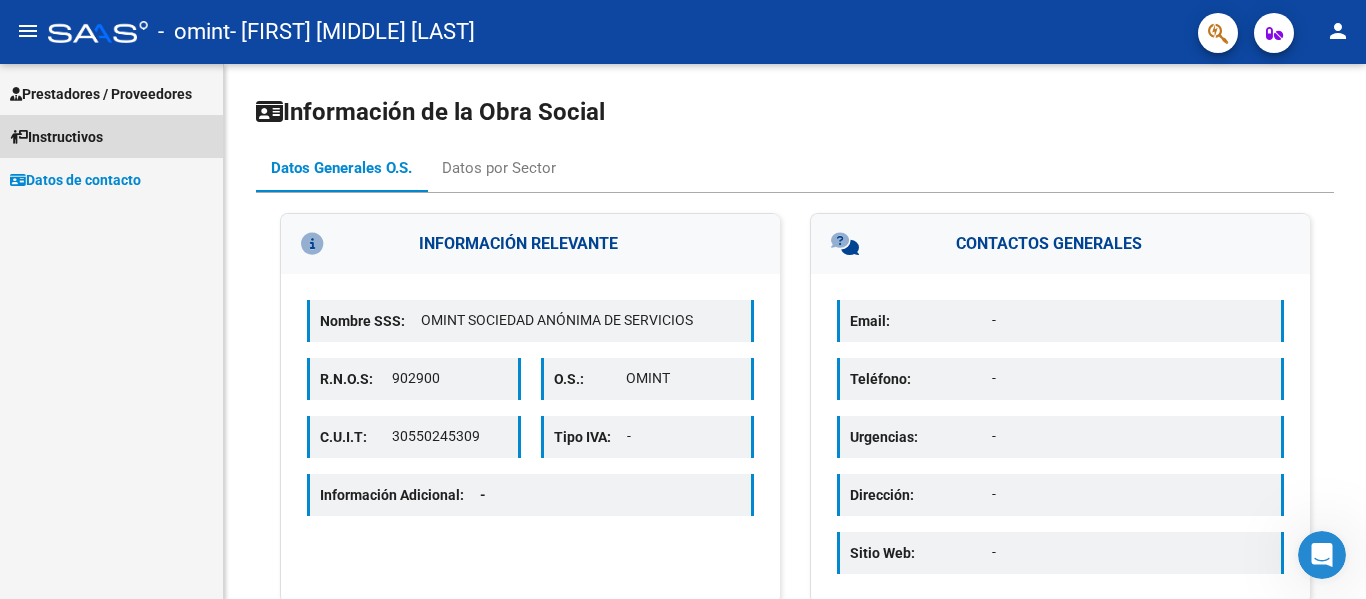 click on "Instructivos" at bounding box center [111, 136] 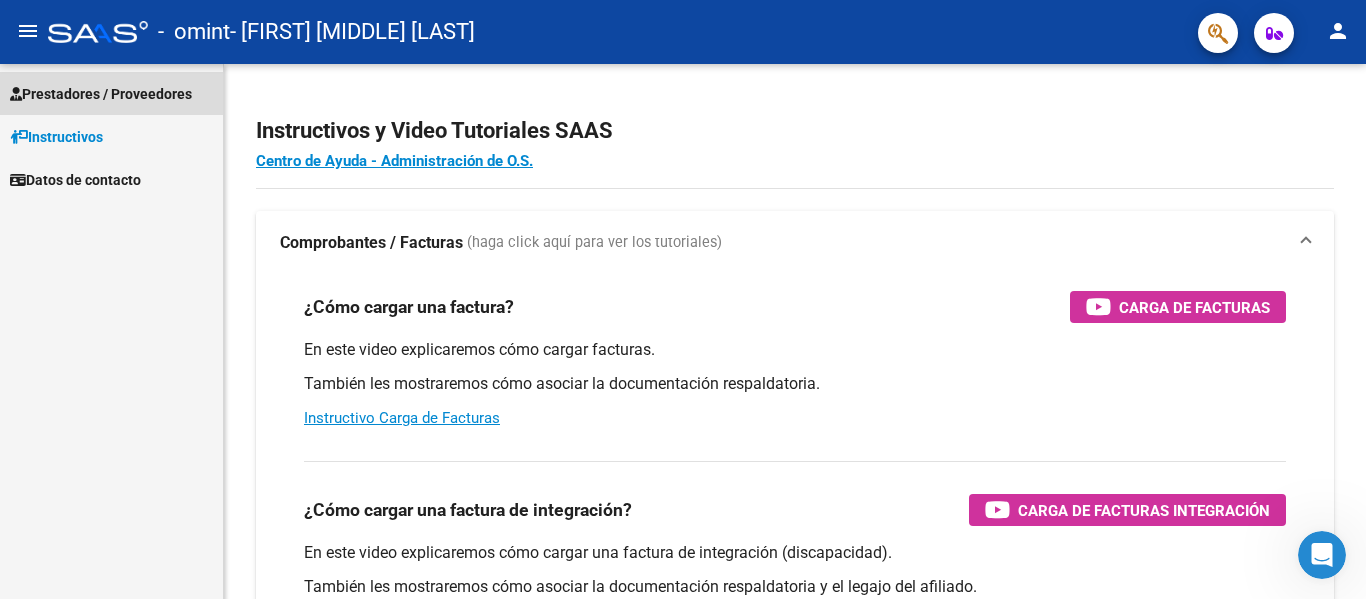 click on "Prestadores / Proveedores" at bounding box center [101, 94] 